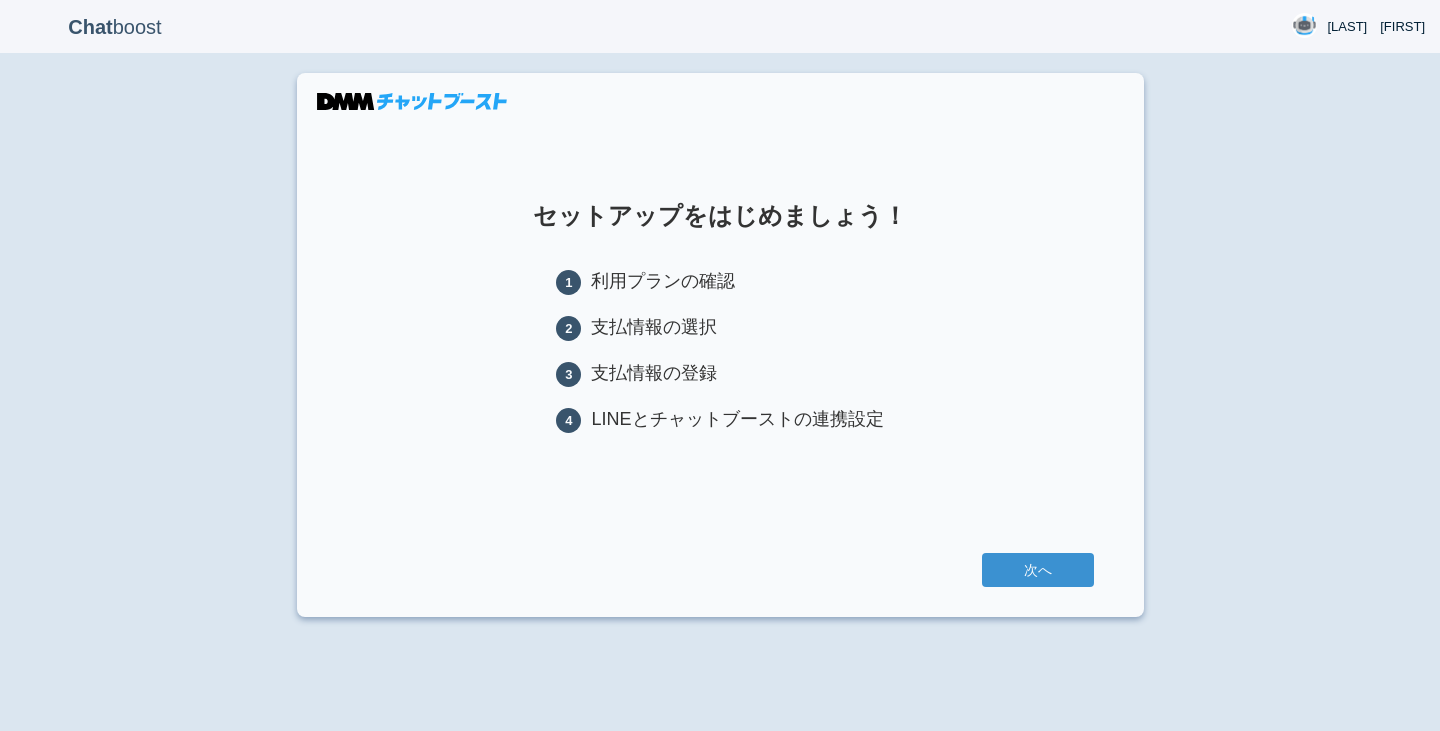 scroll, scrollTop: 0, scrollLeft: 0, axis: both 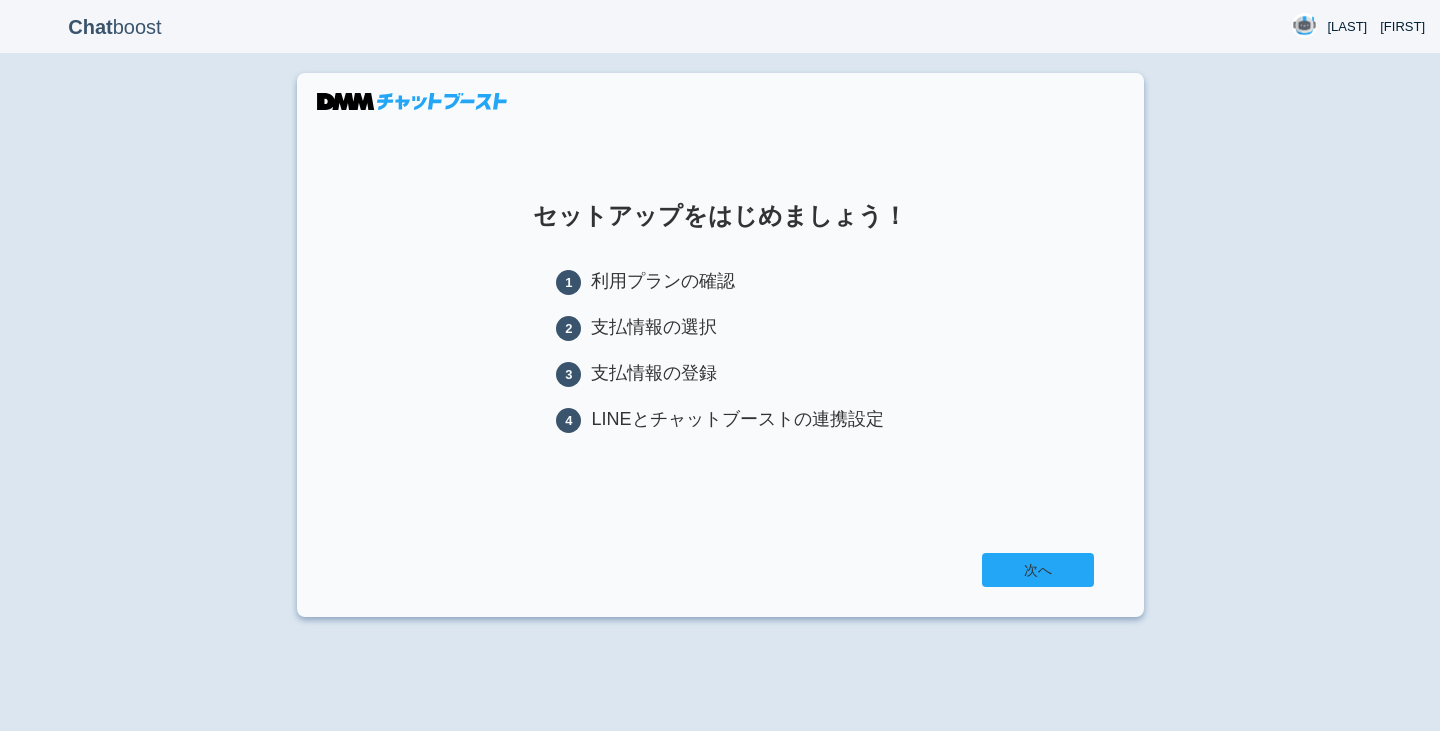click on "次へ" at bounding box center (1038, 570) 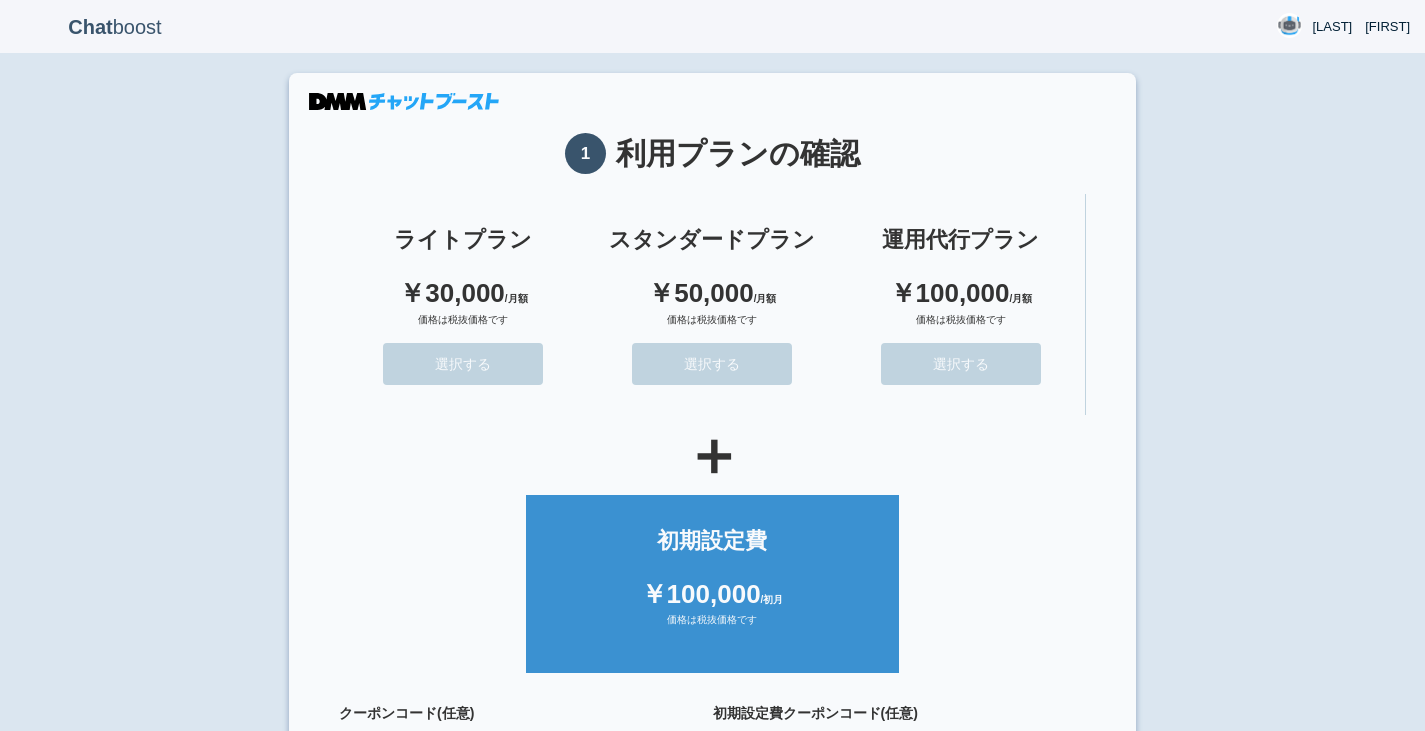 scroll, scrollTop: 0, scrollLeft: 0, axis: both 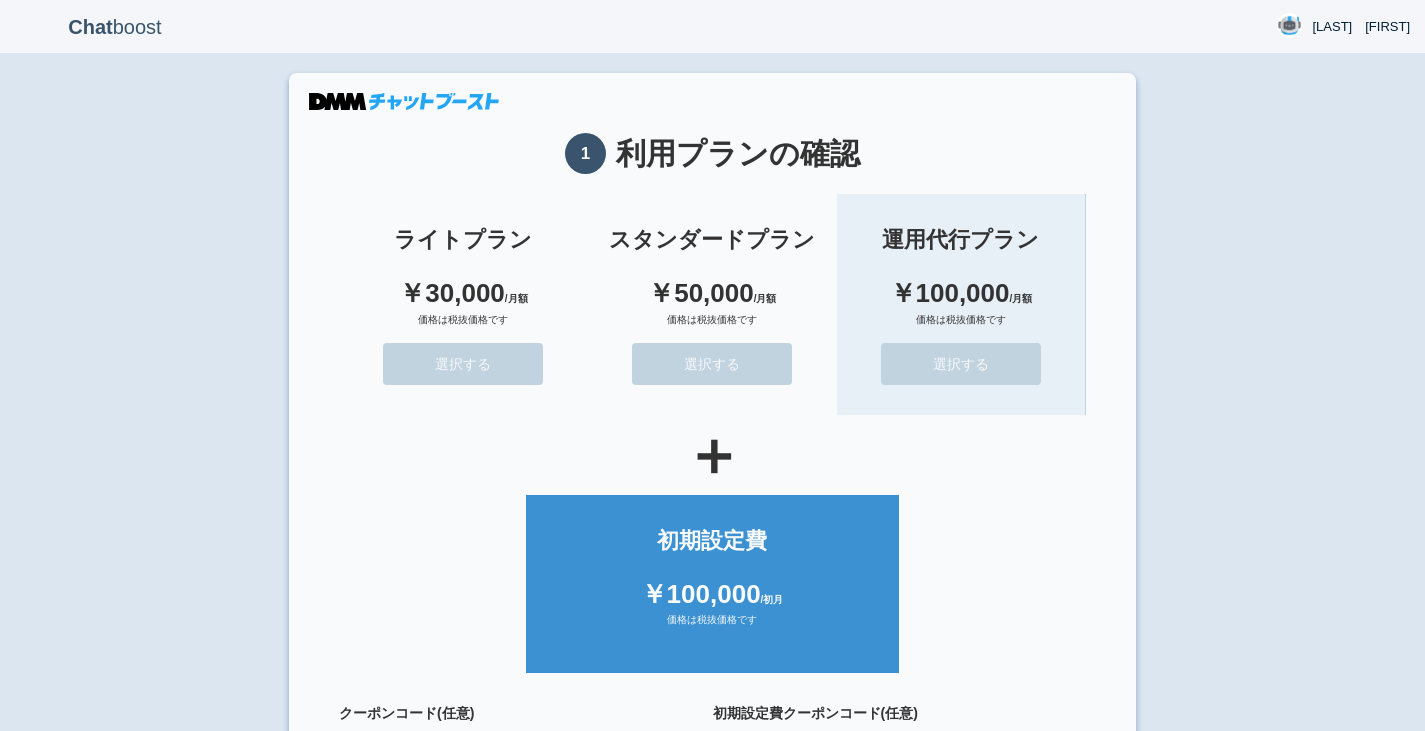 click on "選択する" at bounding box center (961, 364) 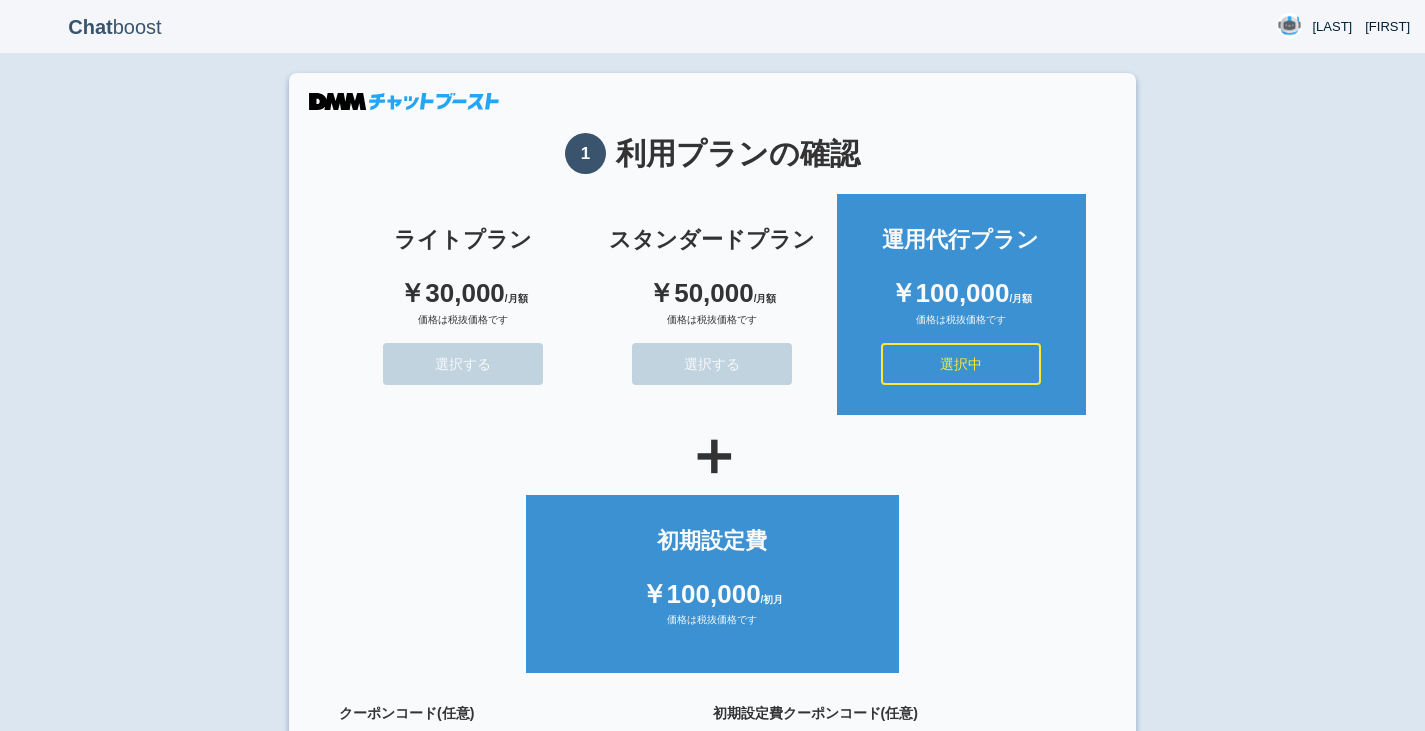 scroll, scrollTop: 168, scrollLeft: 0, axis: vertical 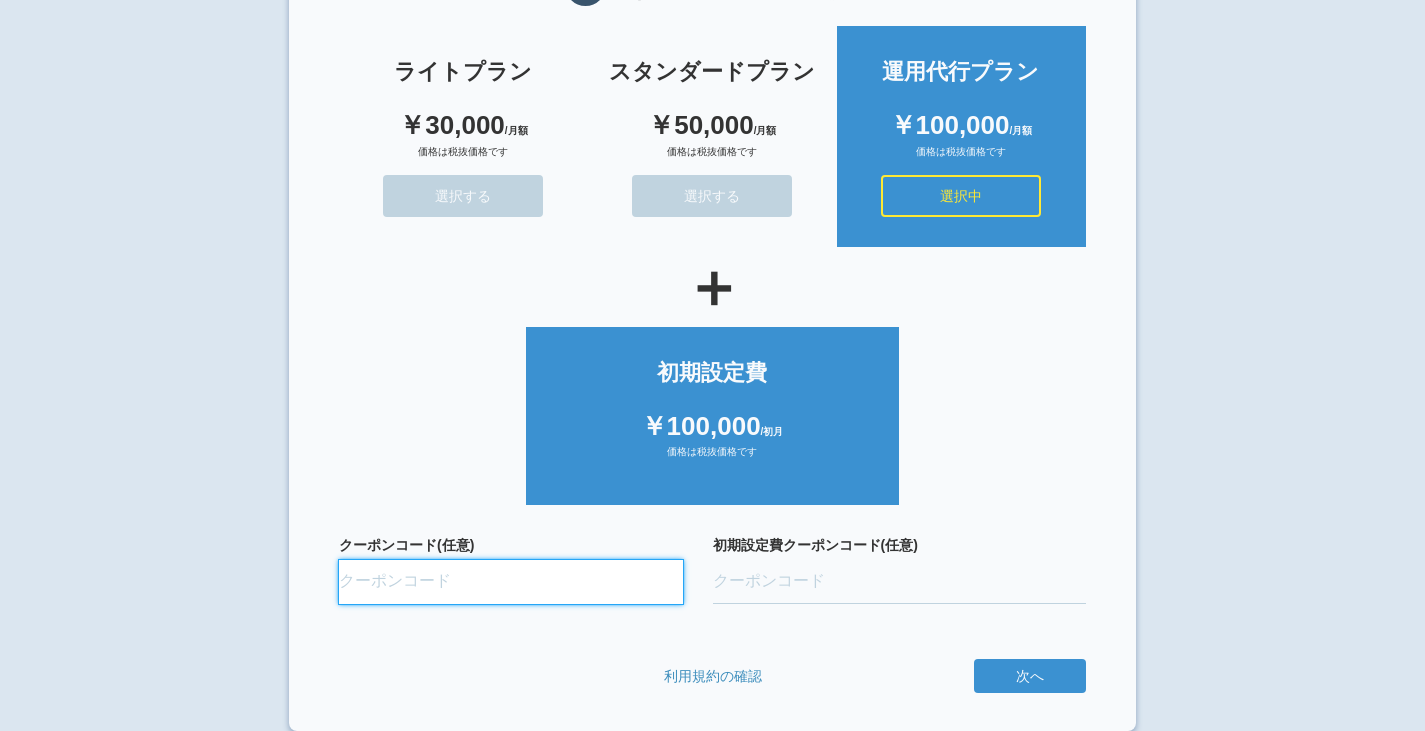 click on "クーポンコード(任意)" at bounding box center [511, 582] 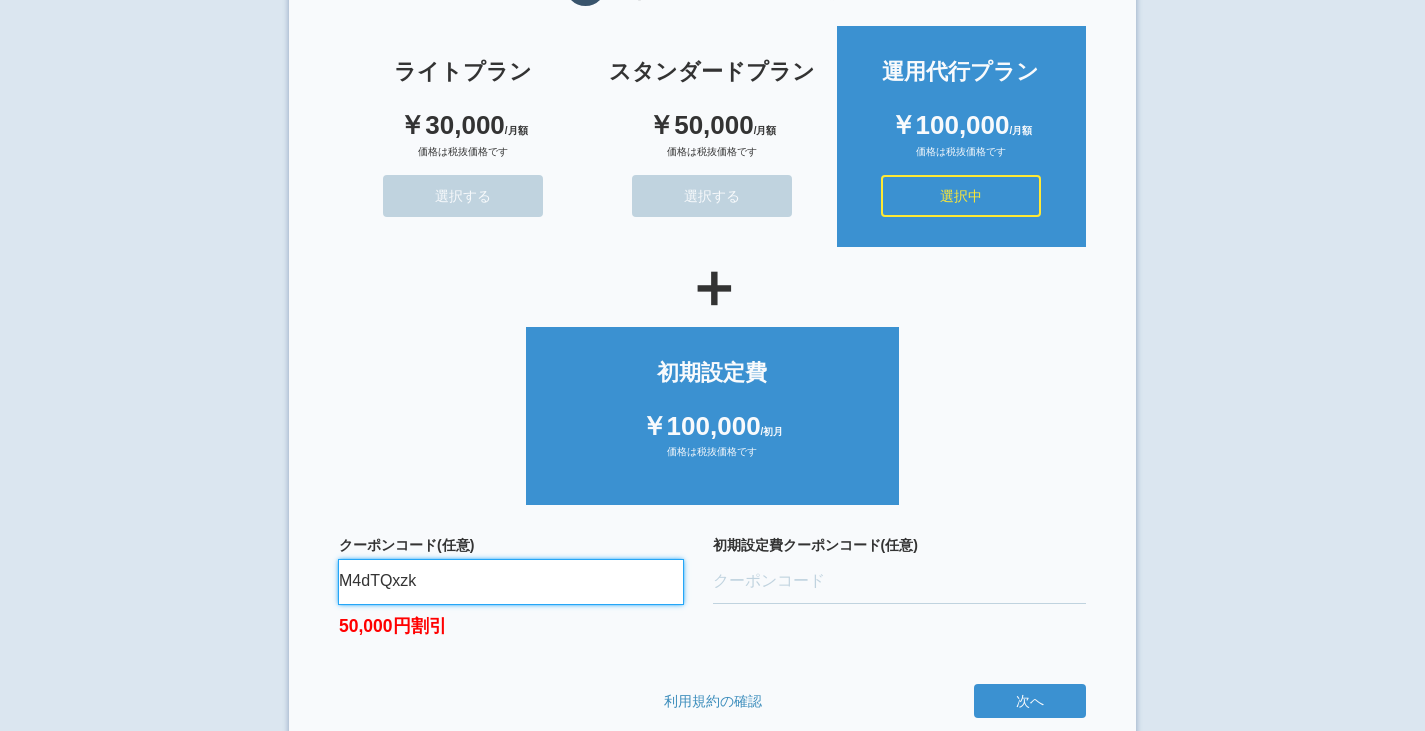 type on "M4dTQxzk" 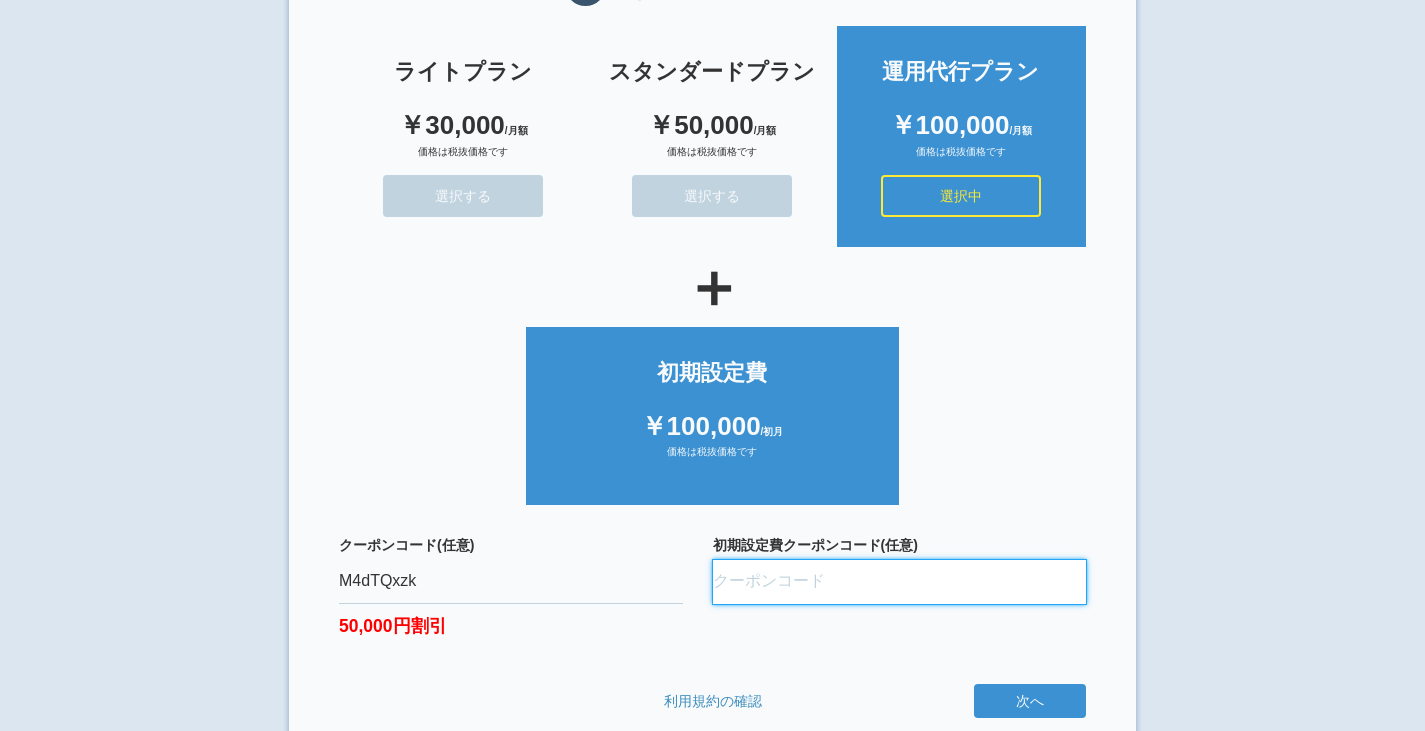 click on "初期設定費クーポンコード(任意)" at bounding box center [900, 582] 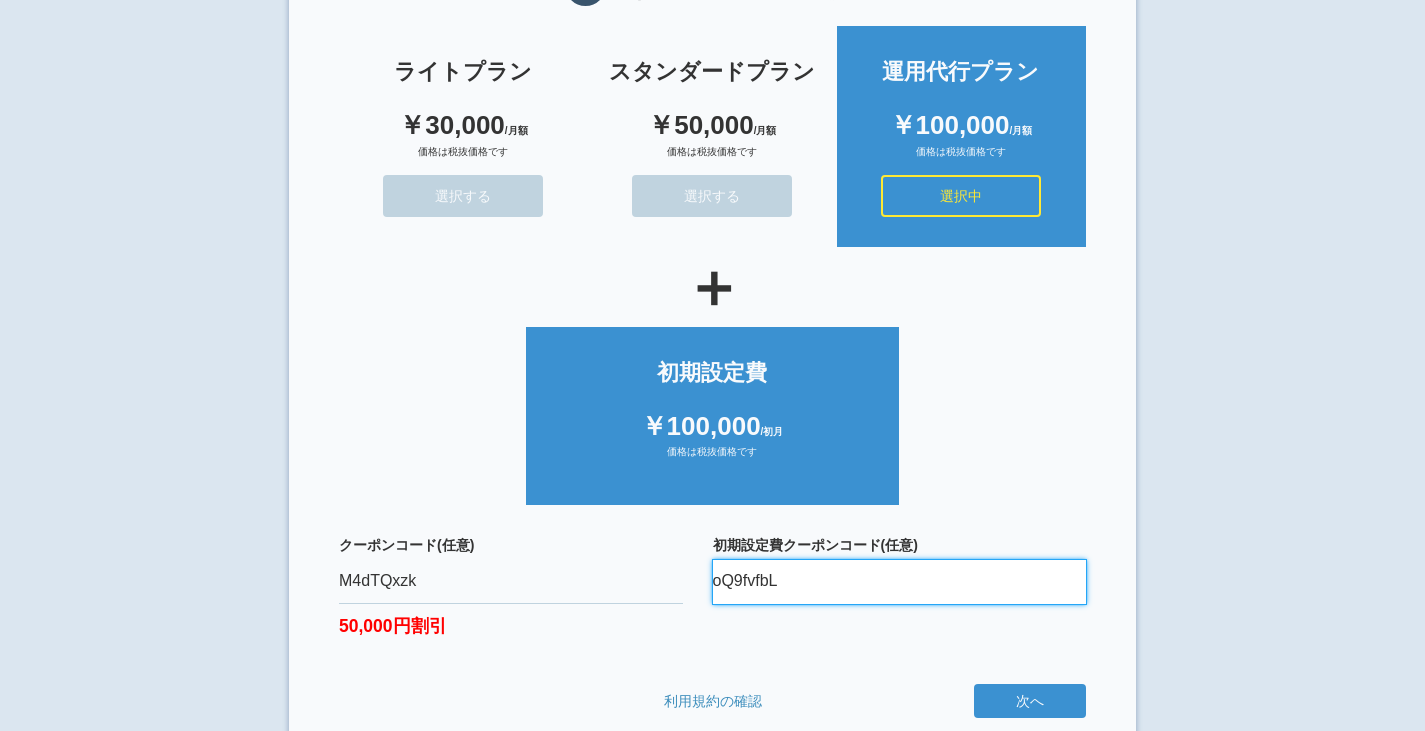 type on "oQ9fvfbL" 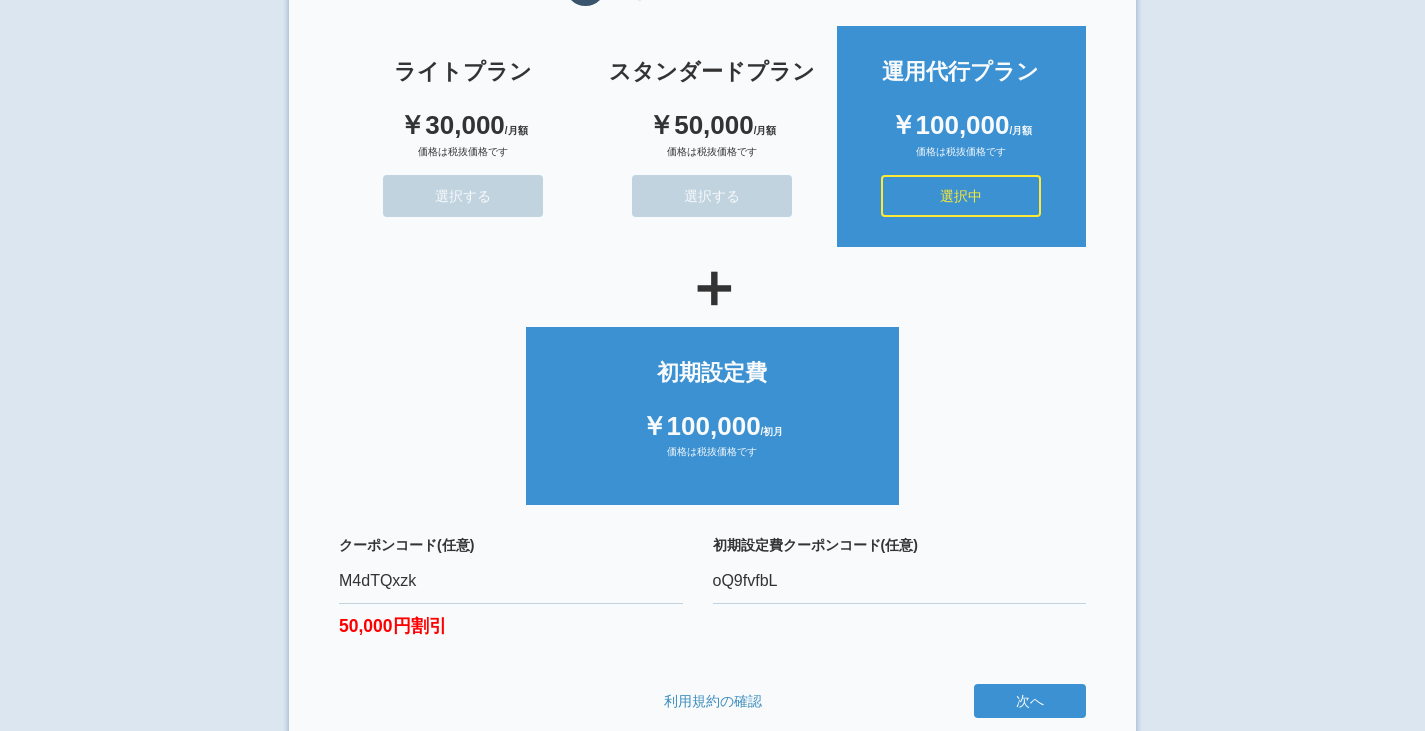 click on "初期設定費クーポンコード(任意)
oQ9fvfbL" at bounding box center [900, 599] 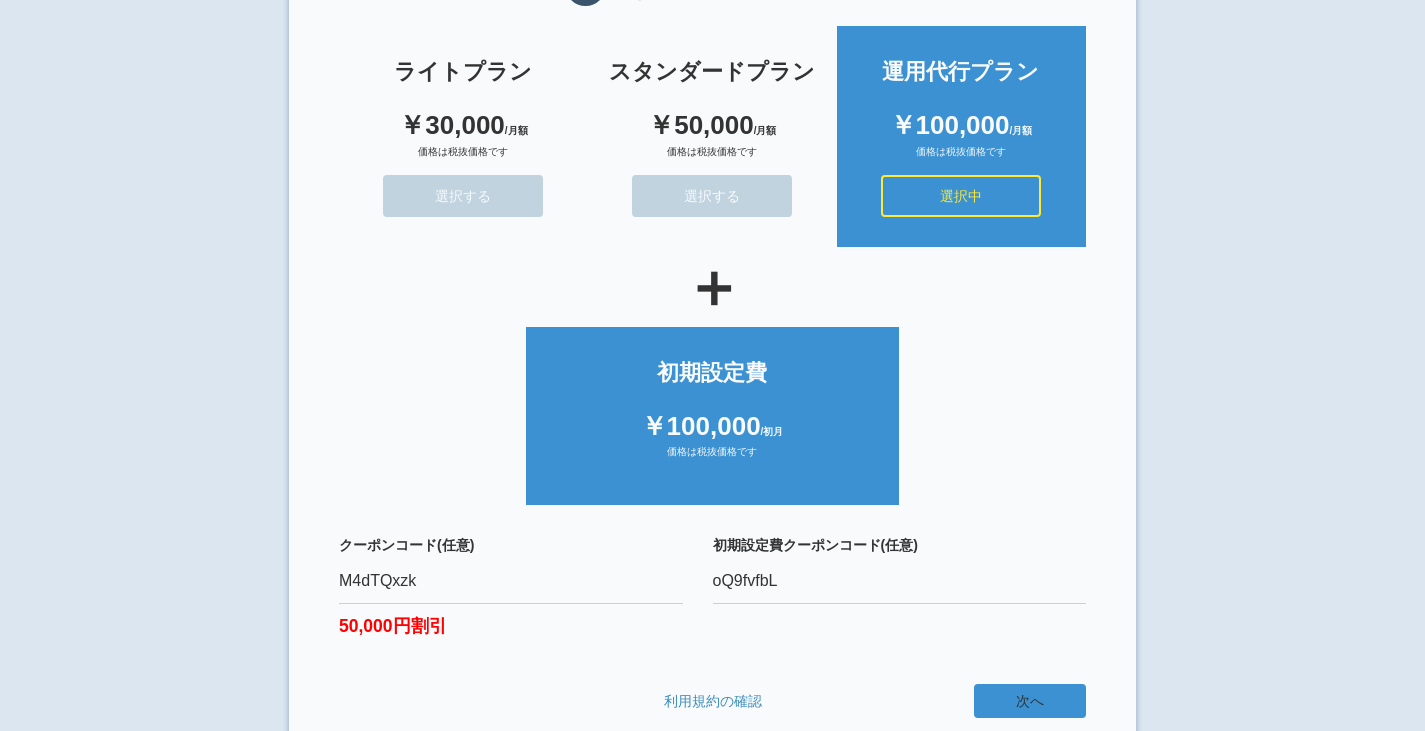 click on "次へ" at bounding box center [1030, 701] 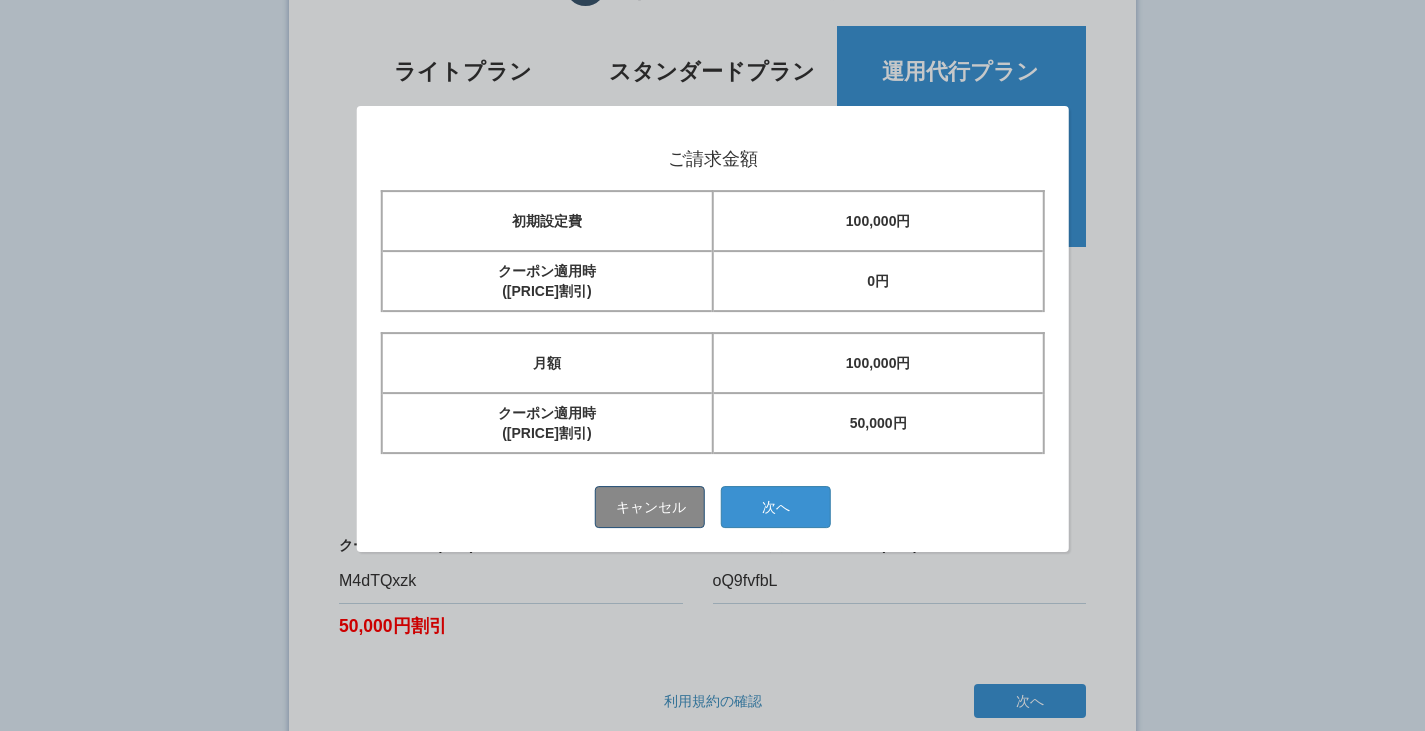 click on "キャンセル" at bounding box center (650, 507) 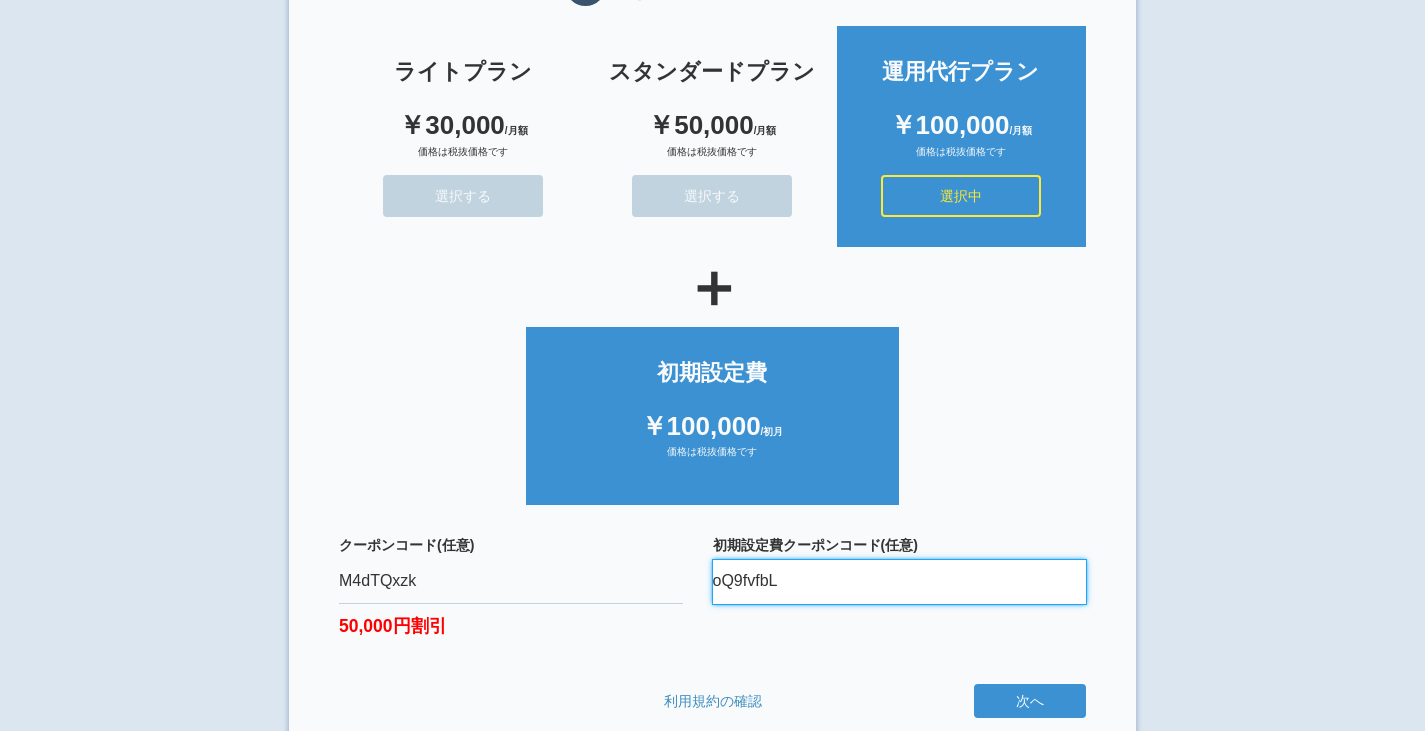 click on "oQ9fvfbL" at bounding box center (900, 582) 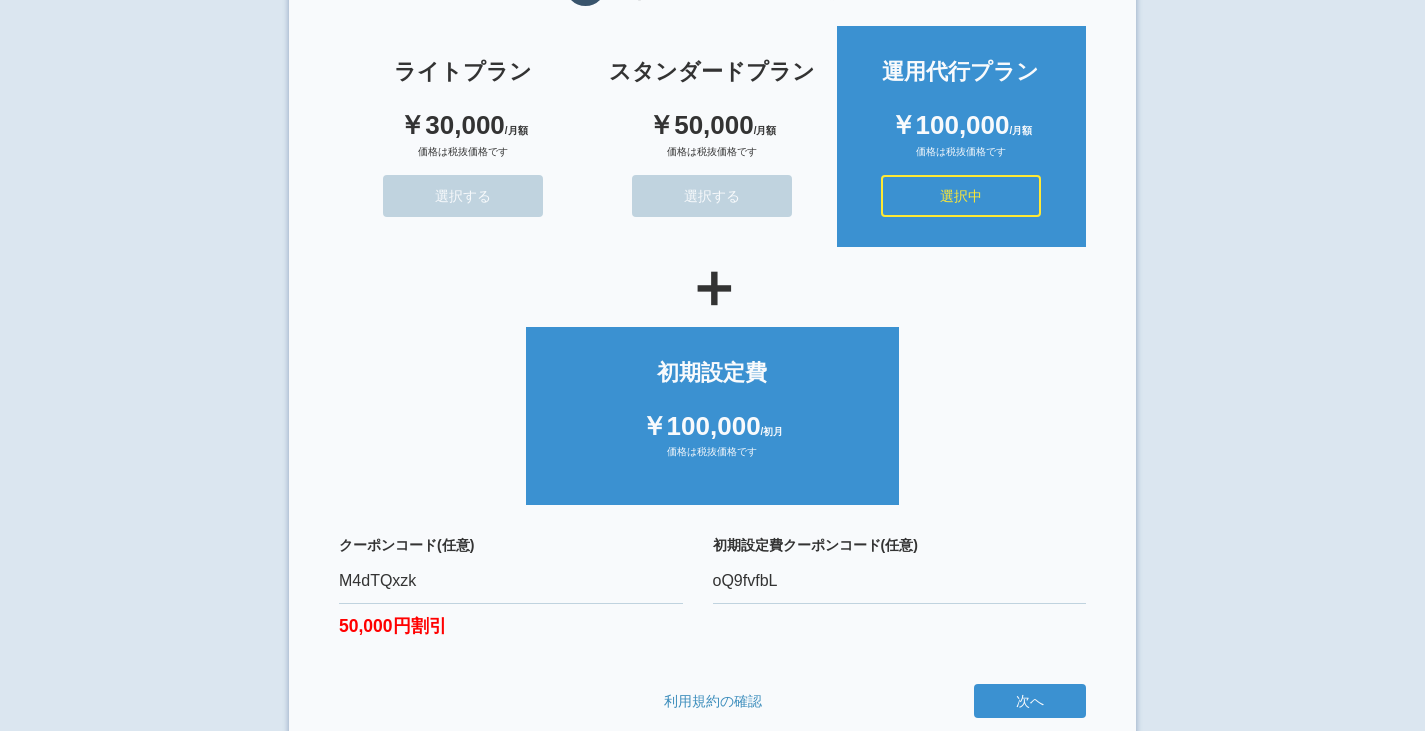 click on "50,000円割引" at bounding box center [511, 621] 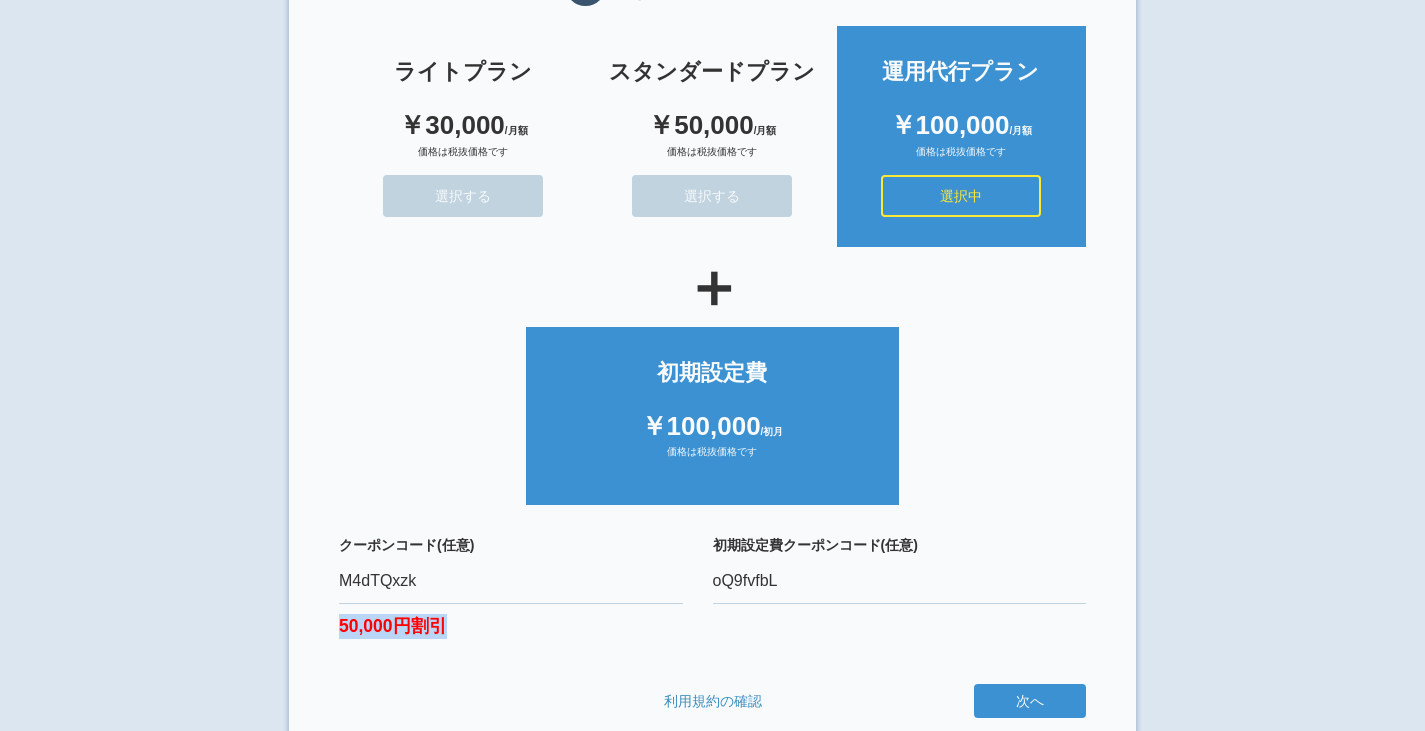drag, startPoint x: 336, startPoint y: 622, endPoint x: 446, endPoint y: 633, distance: 110.54863 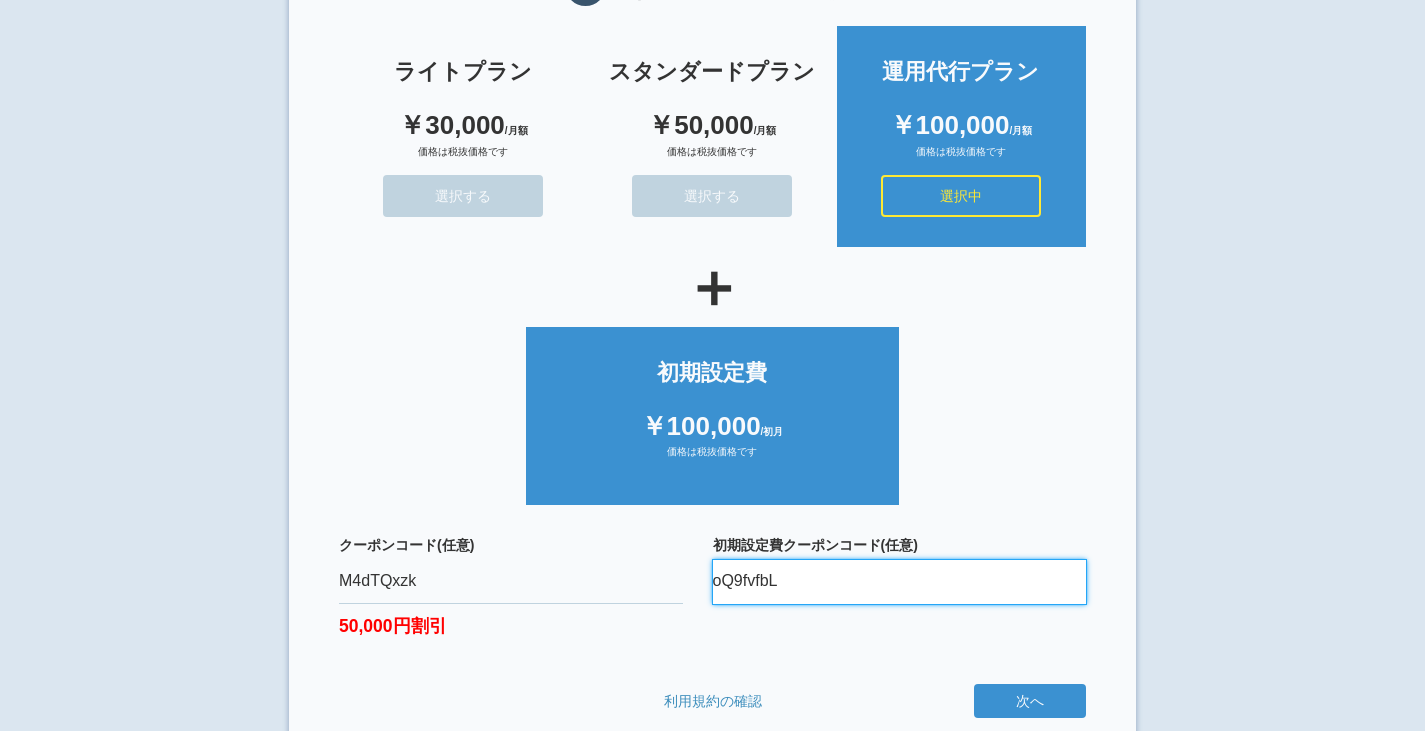 click on "oQ9fvfbL" at bounding box center [900, 582] 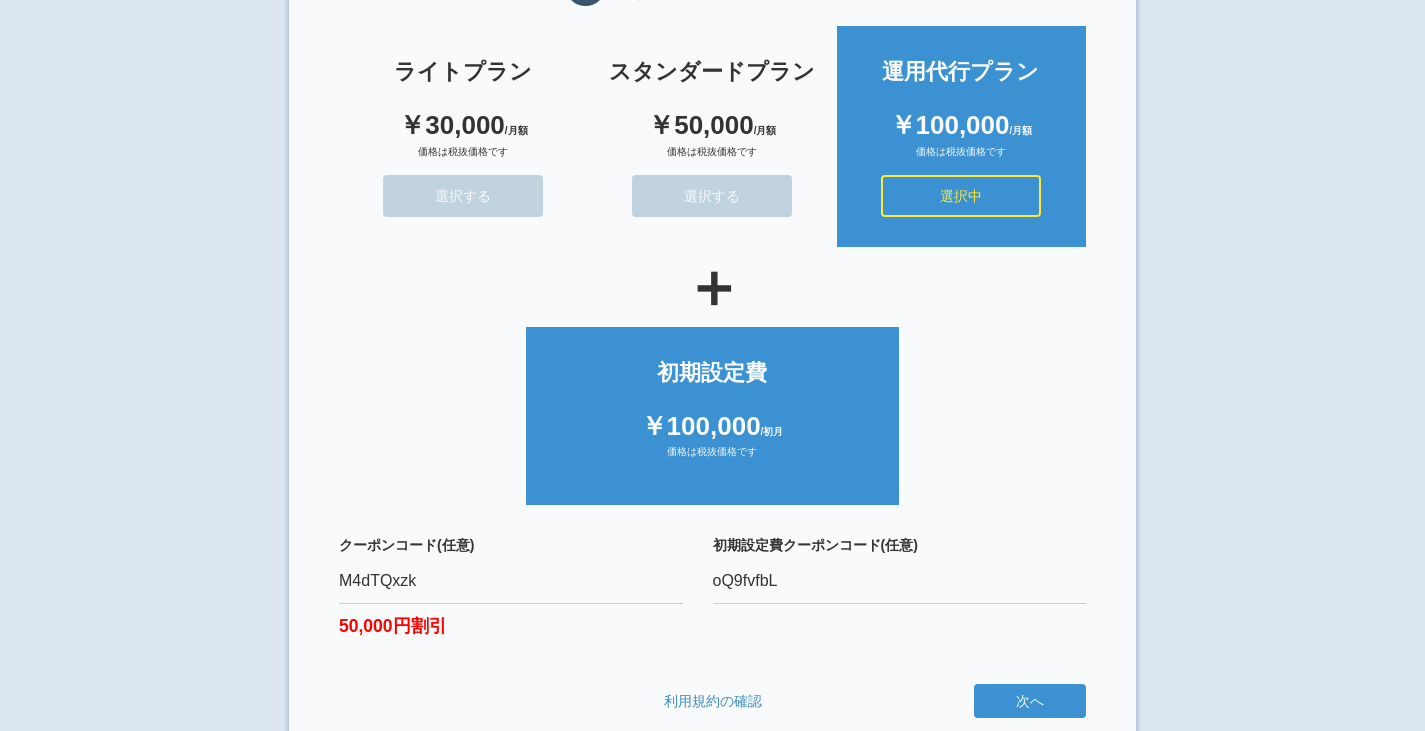 click on "初期設定費クーポンコード(任意)
oQ9fvfbL" at bounding box center (900, 599) 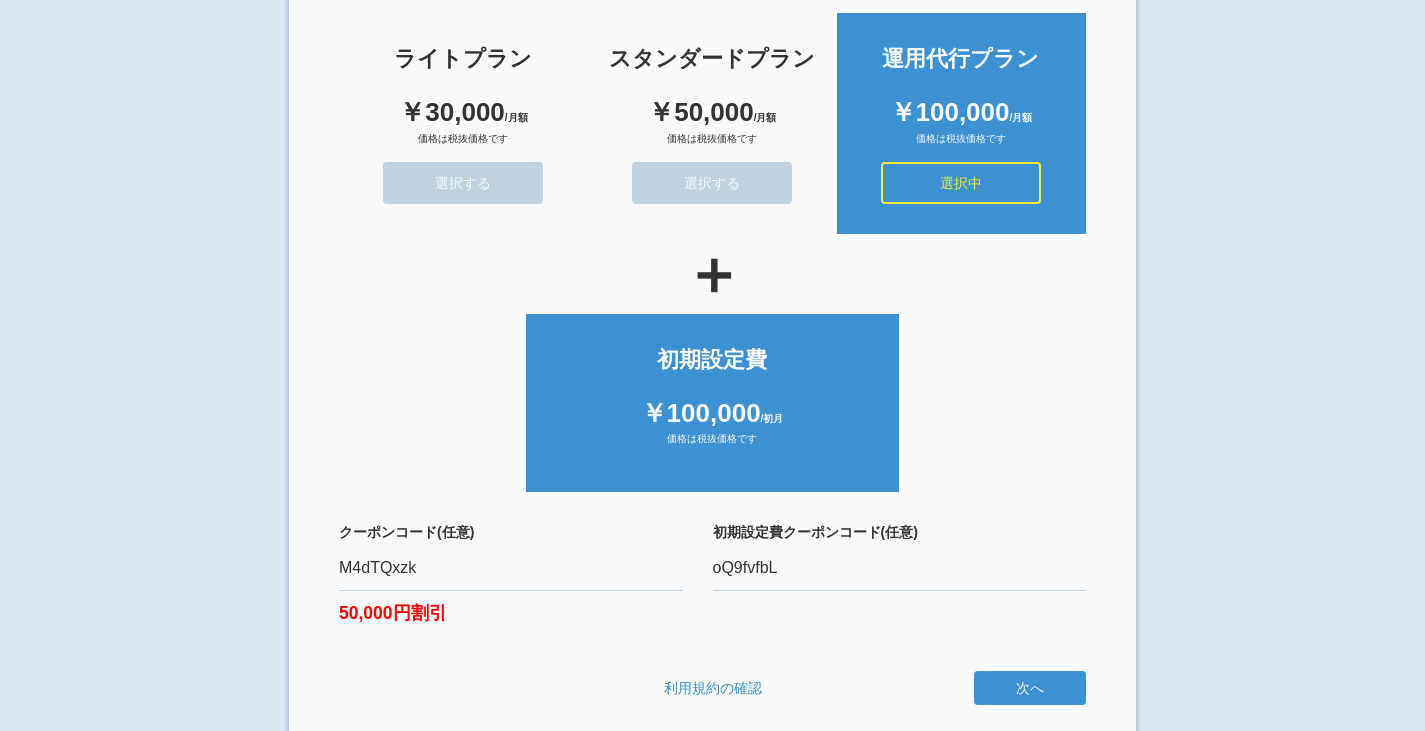 scroll, scrollTop: 184, scrollLeft: 0, axis: vertical 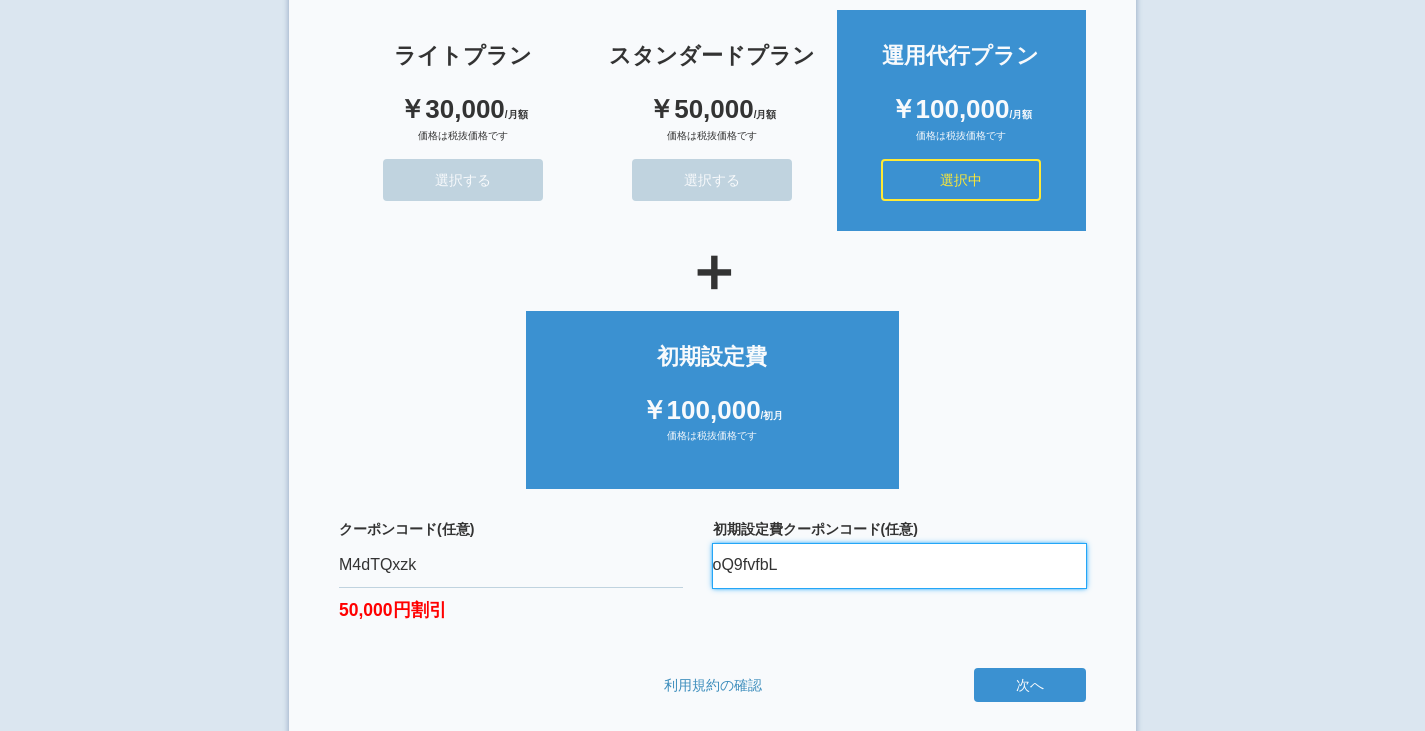 click on "oQ9fvfbL" at bounding box center (900, 566) 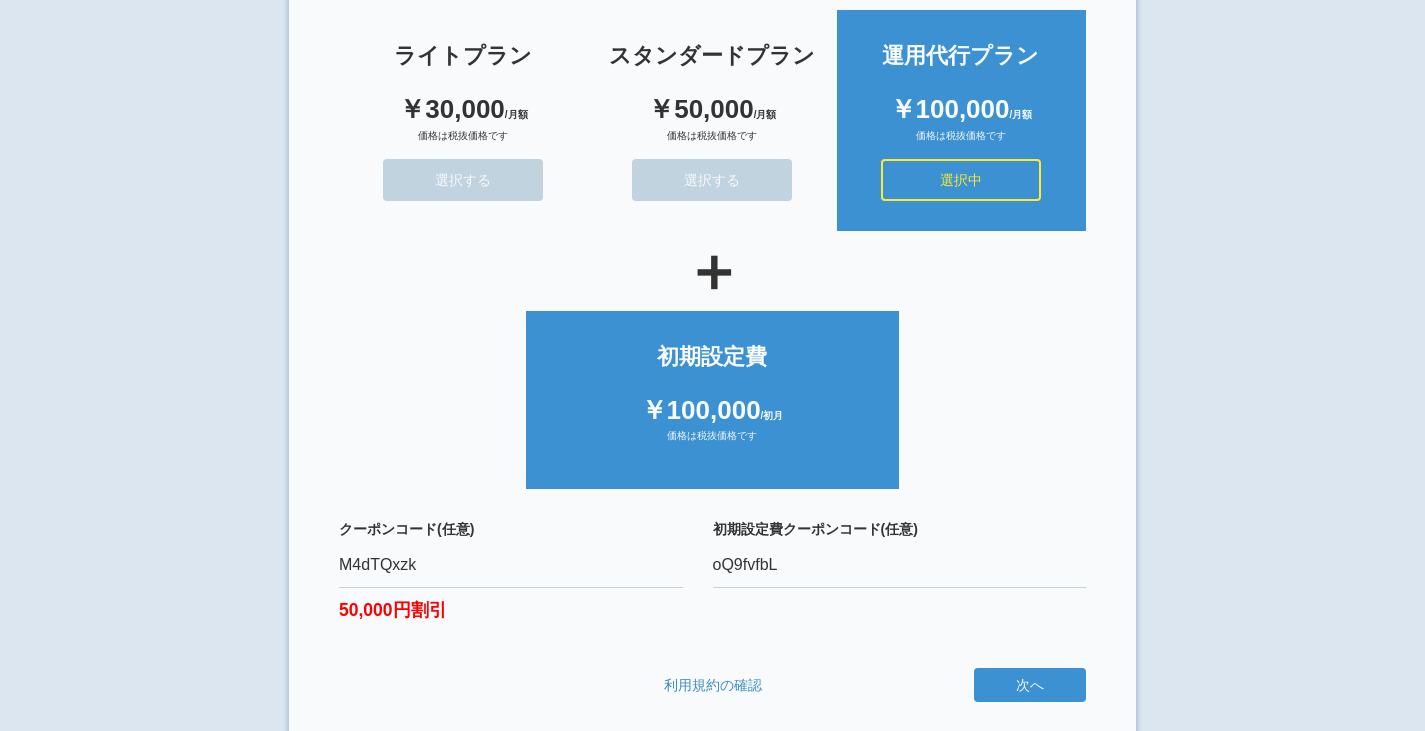 click on "初期設定費クーポンコード(任意)
oQ9fvfbL" at bounding box center [900, 583] 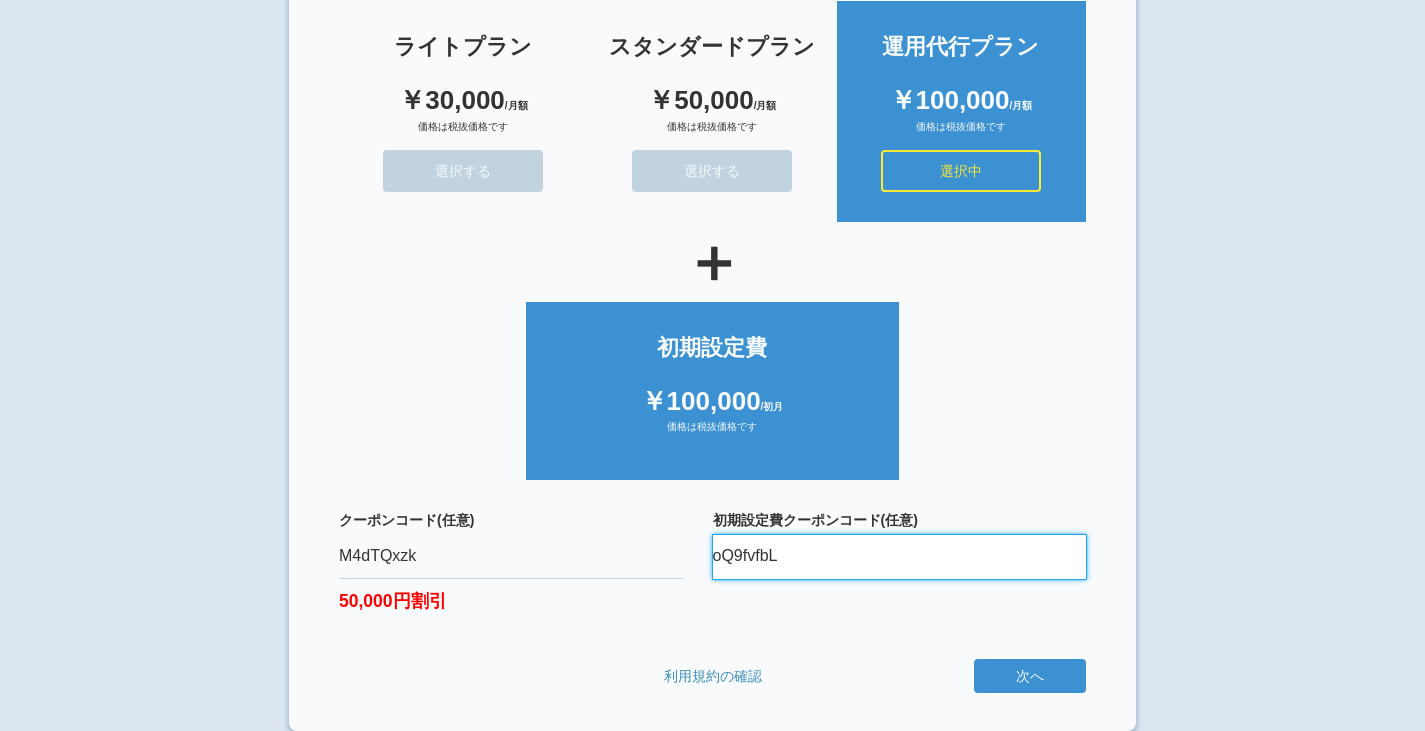 click on "oQ9fvfbL" at bounding box center (900, 557) 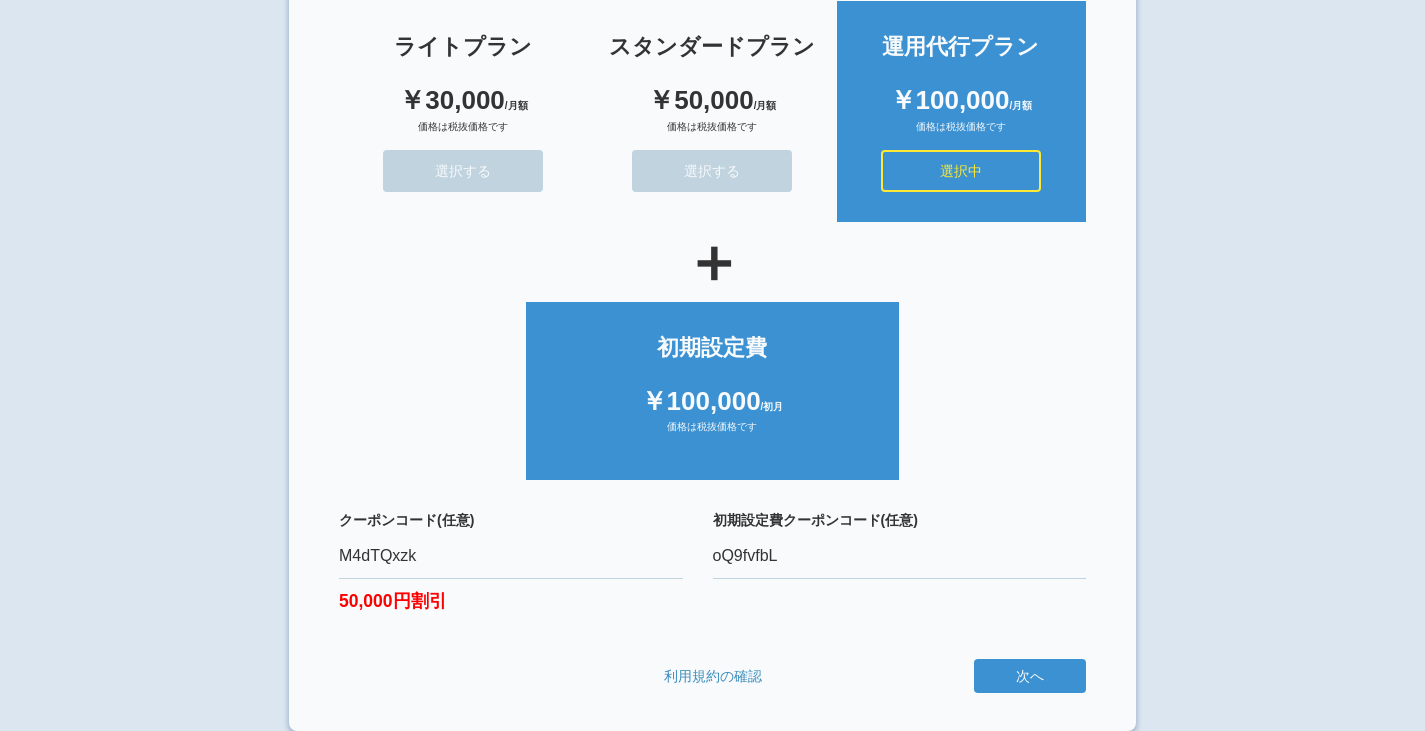 click on "初期設定費クーポンコード(任意)
oQ9fvfbL" at bounding box center (900, 574) 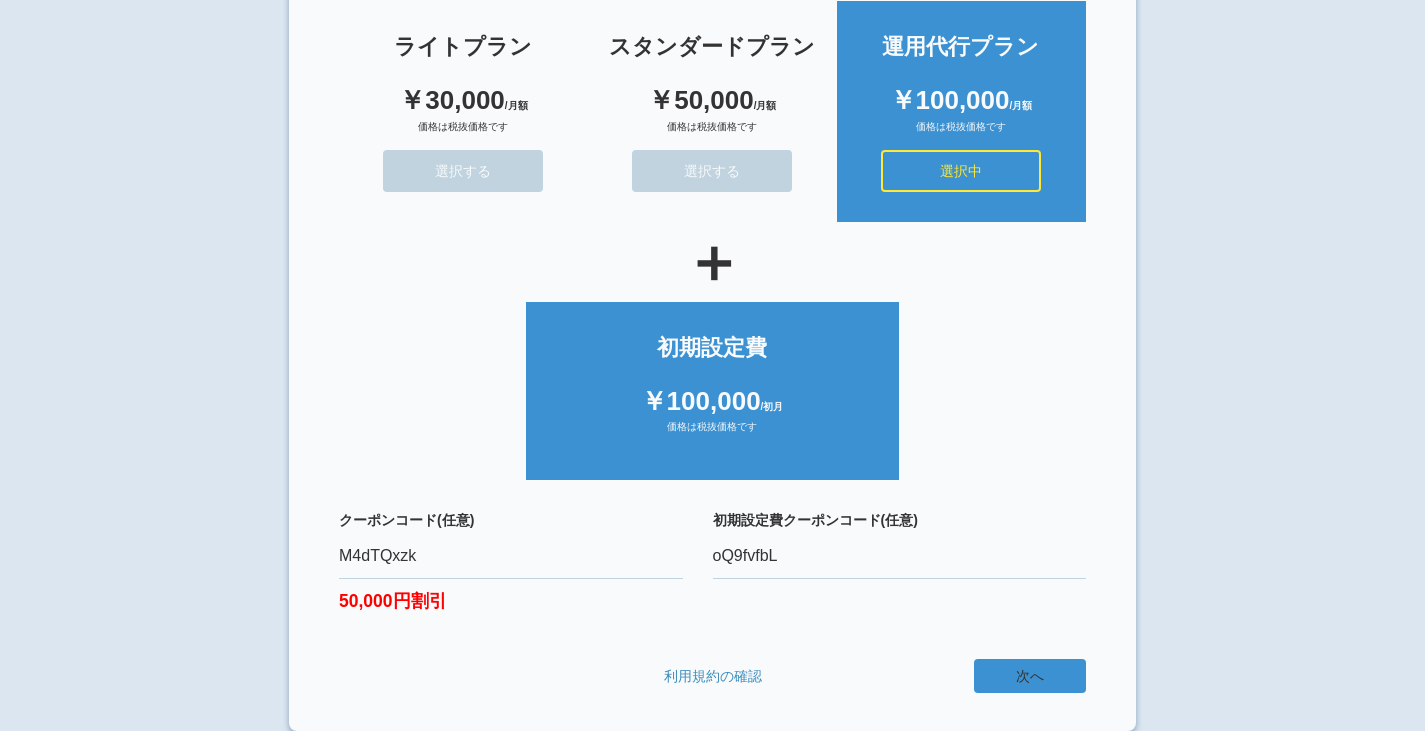 click on "次へ" at bounding box center [1030, 676] 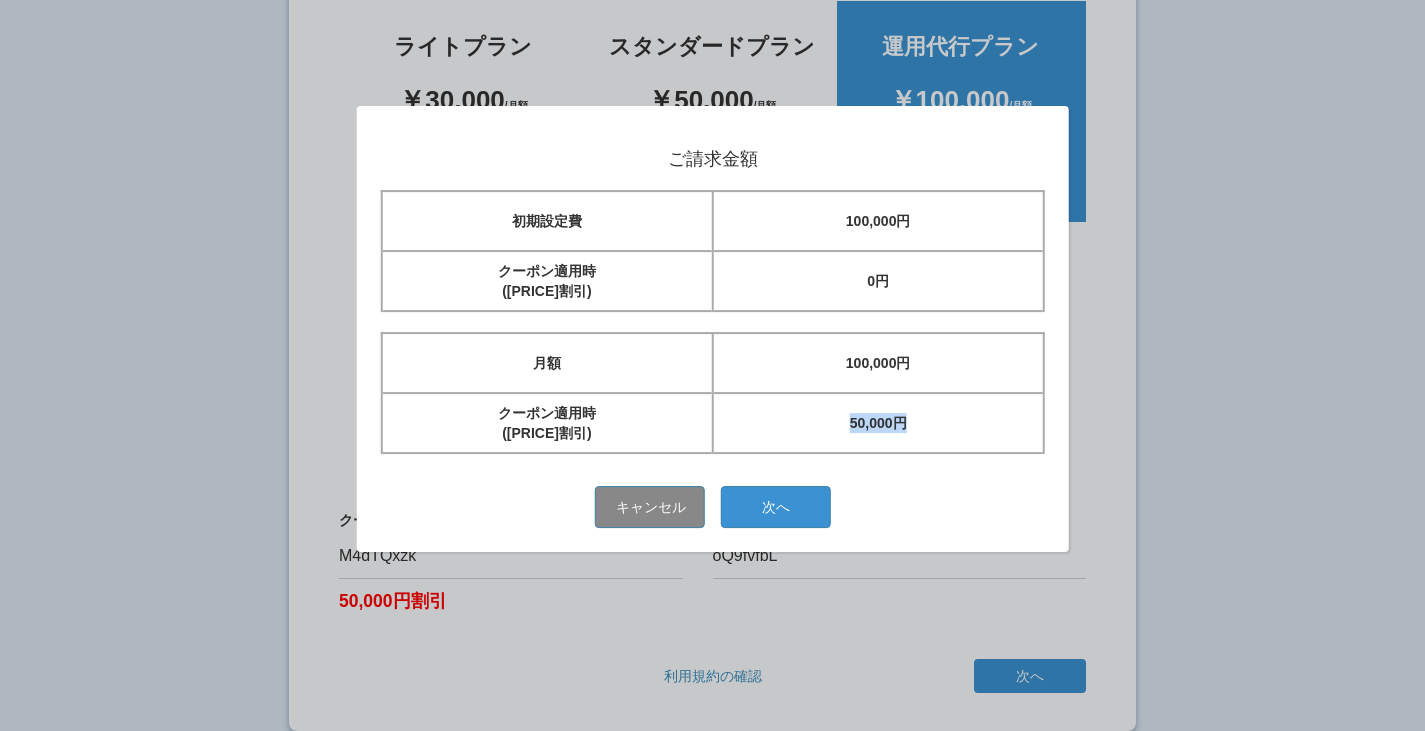 drag, startPoint x: 856, startPoint y: 420, endPoint x: 929, endPoint y: 420, distance: 73 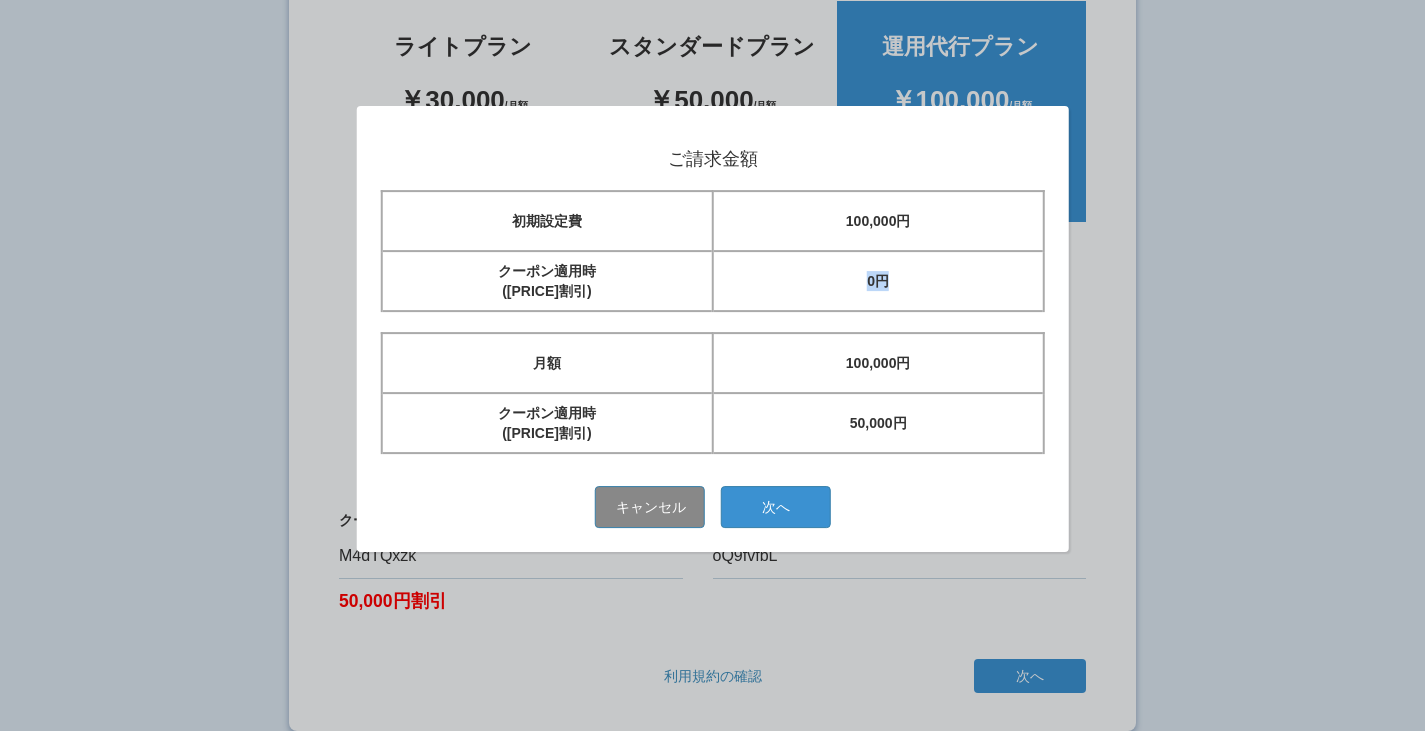 drag, startPoint x: 869, startPoint y: 275, endPoint x: 902, endPoint y: 278, distance: 33.13608 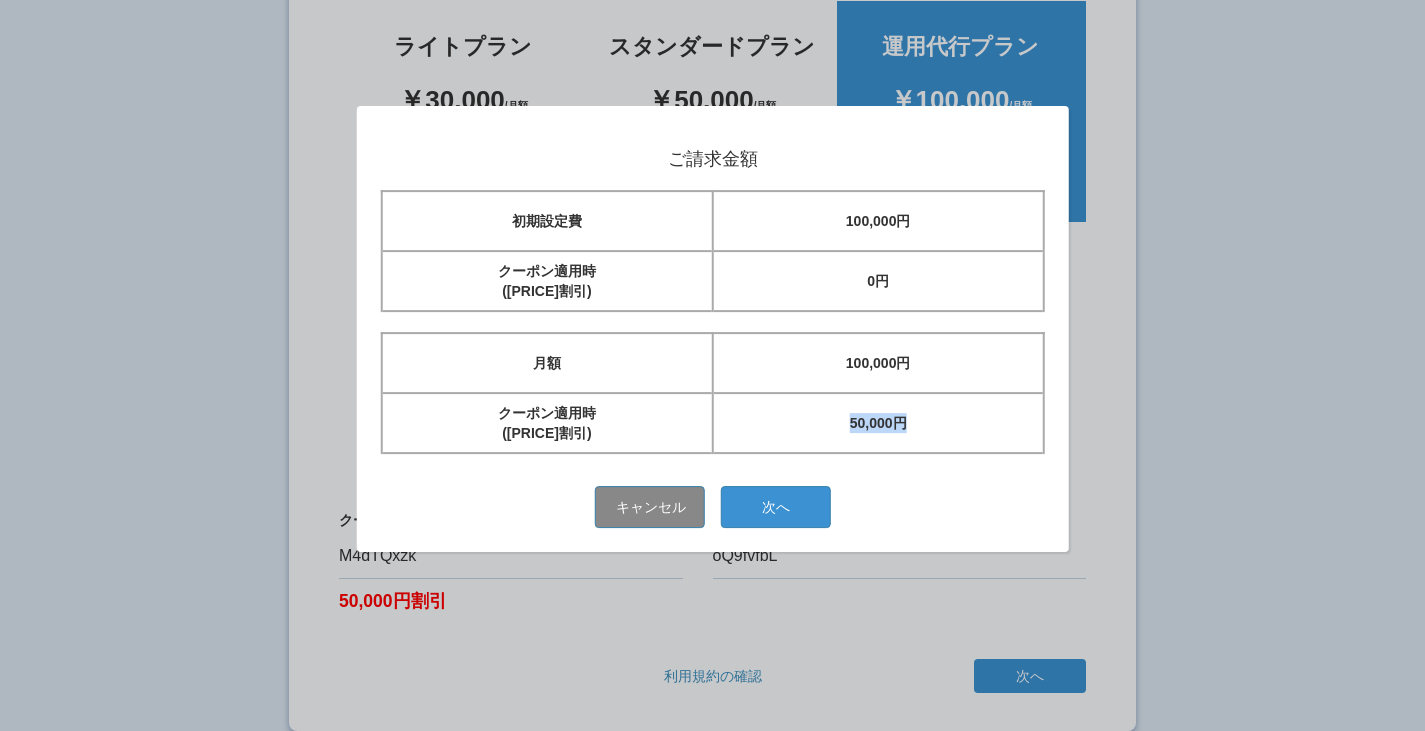 drag, startPoint x: 851, startPoint y: 423, endPoint x: 920, endPoint y: 425, distance: 69.02898 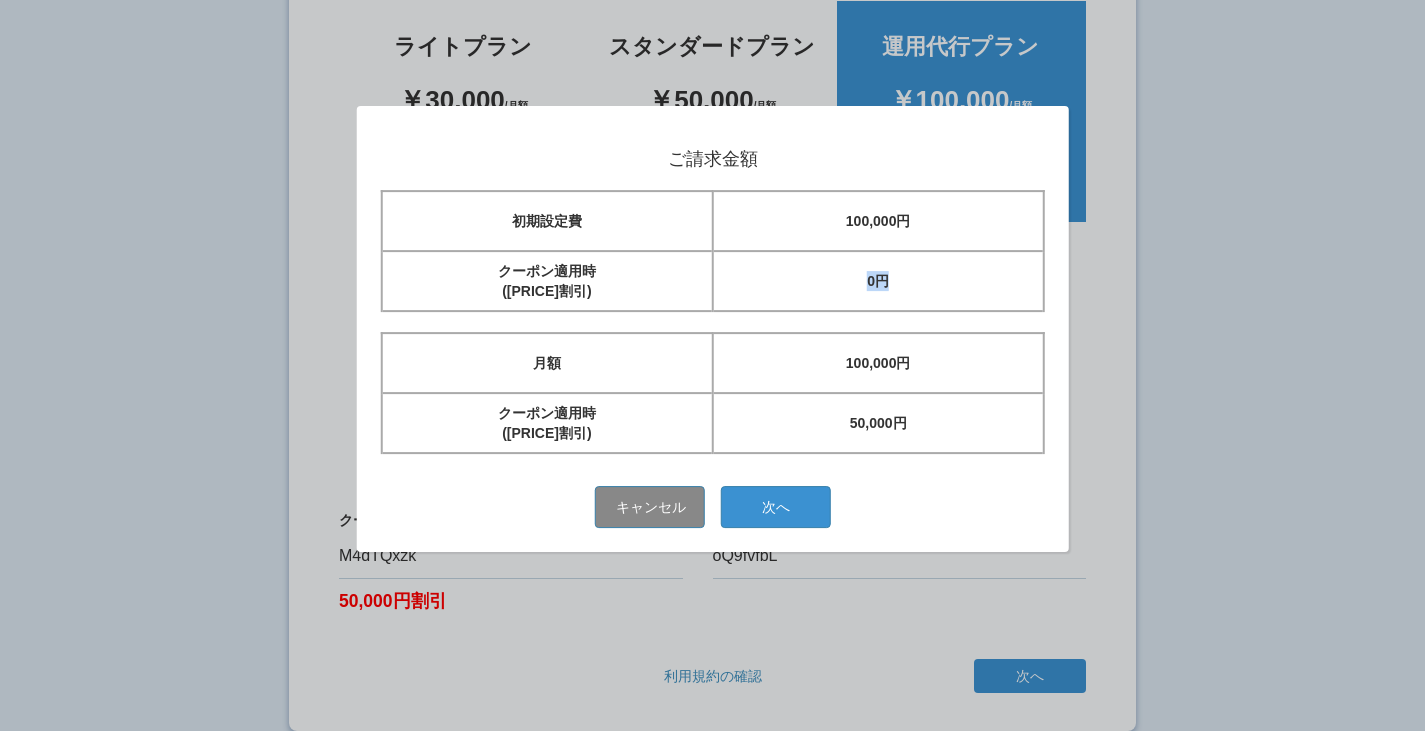 drag, startPoint x: 871, startPoint y: 284, endPoint x: 901, endPoint y: 285, distance: 30.016663 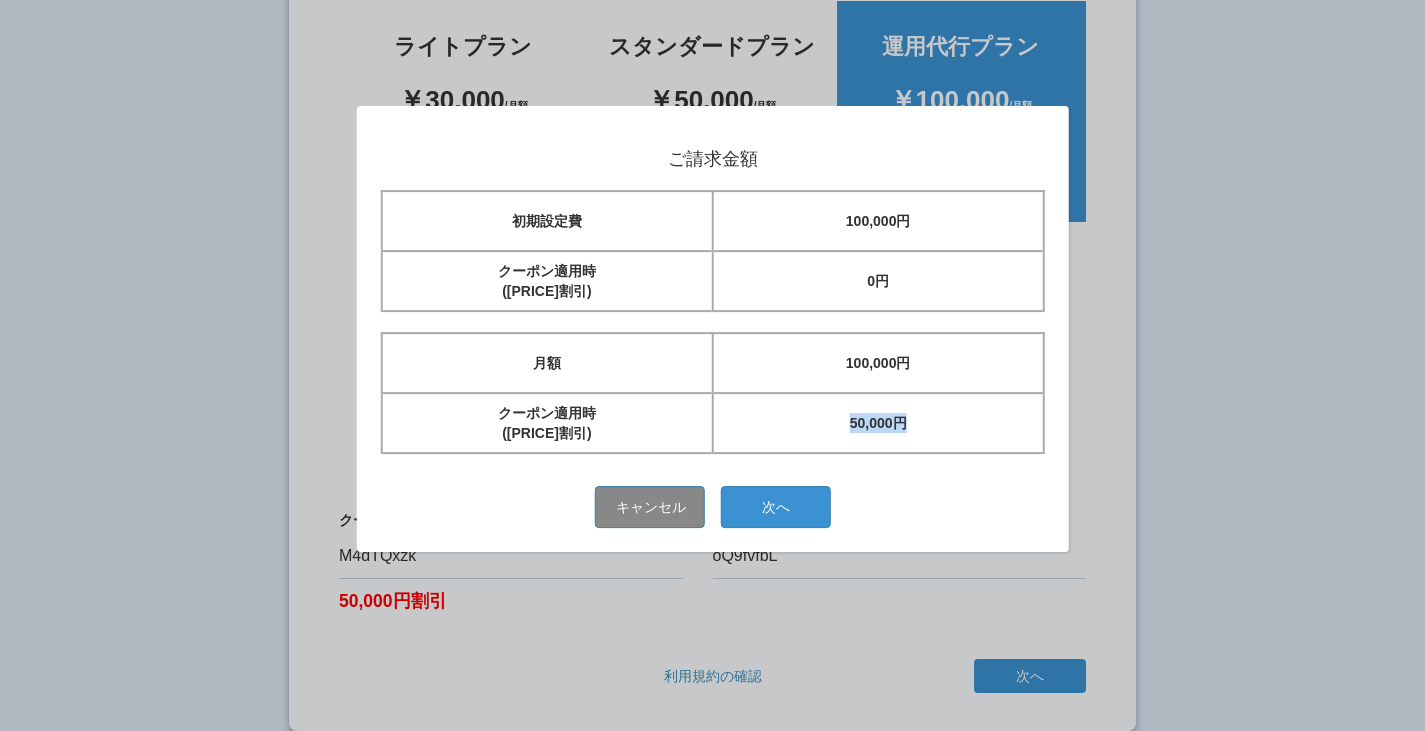 drag, startPoint x: 856, startPoint y: 416, endPoint x: 919, endPoint y: 420, distance: 63.126858 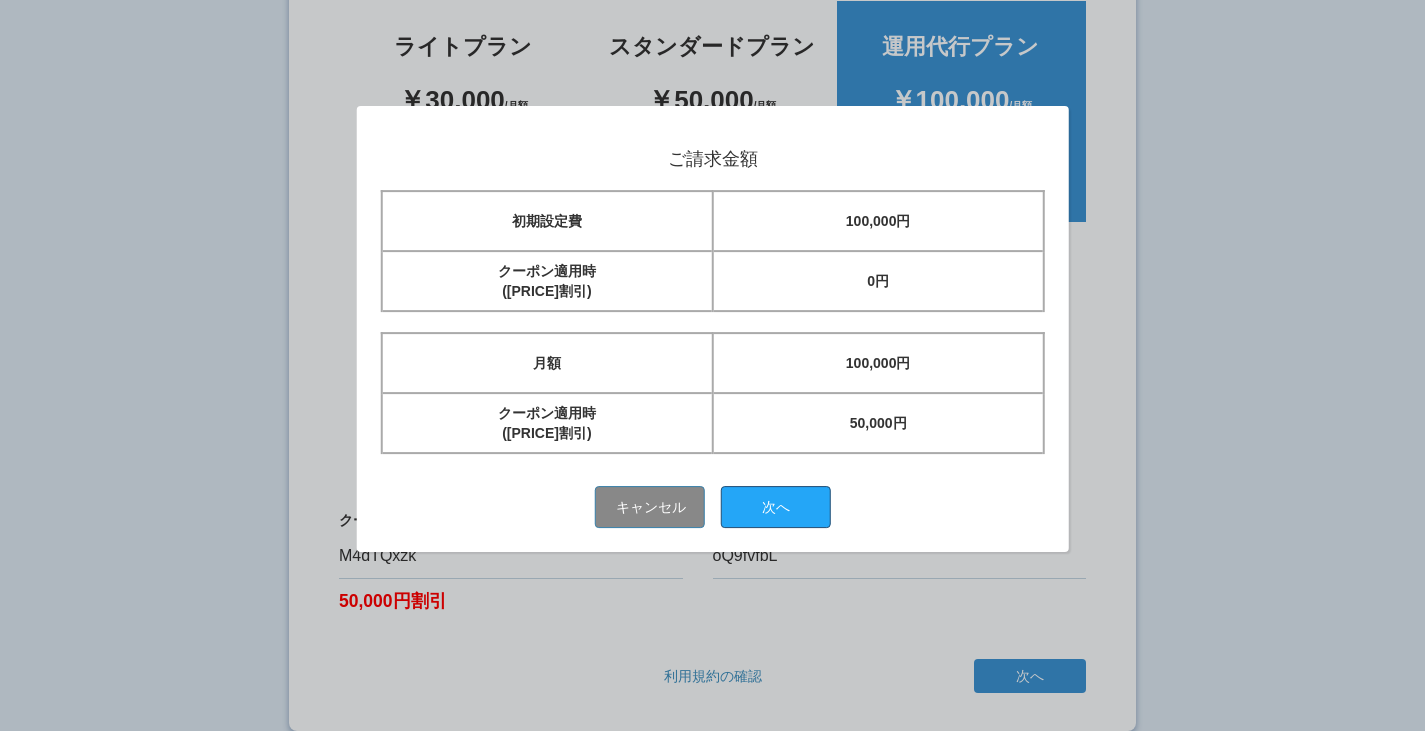 click on "次へ" at bounding box center (776, 507) 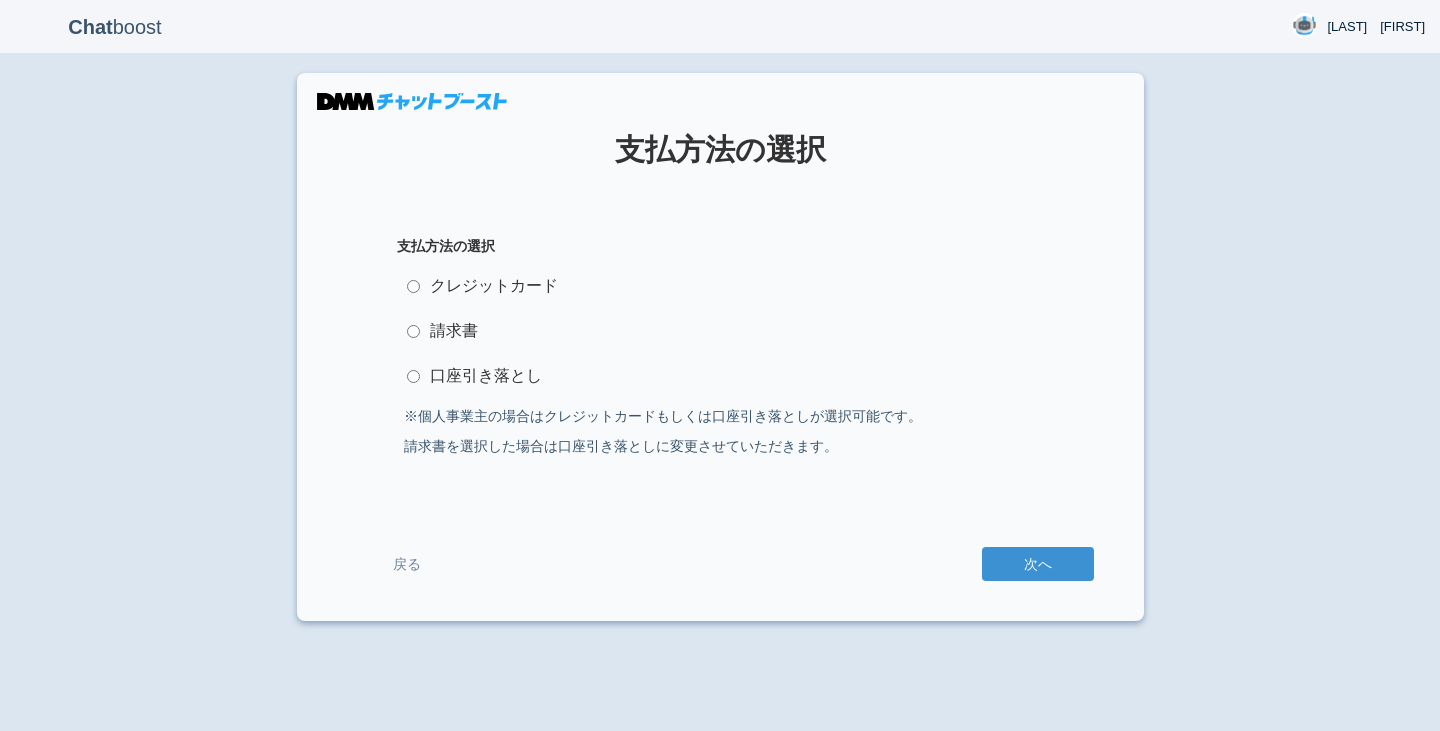 scroll, scrollTop: 0, scrollLeft: 0, axis: both 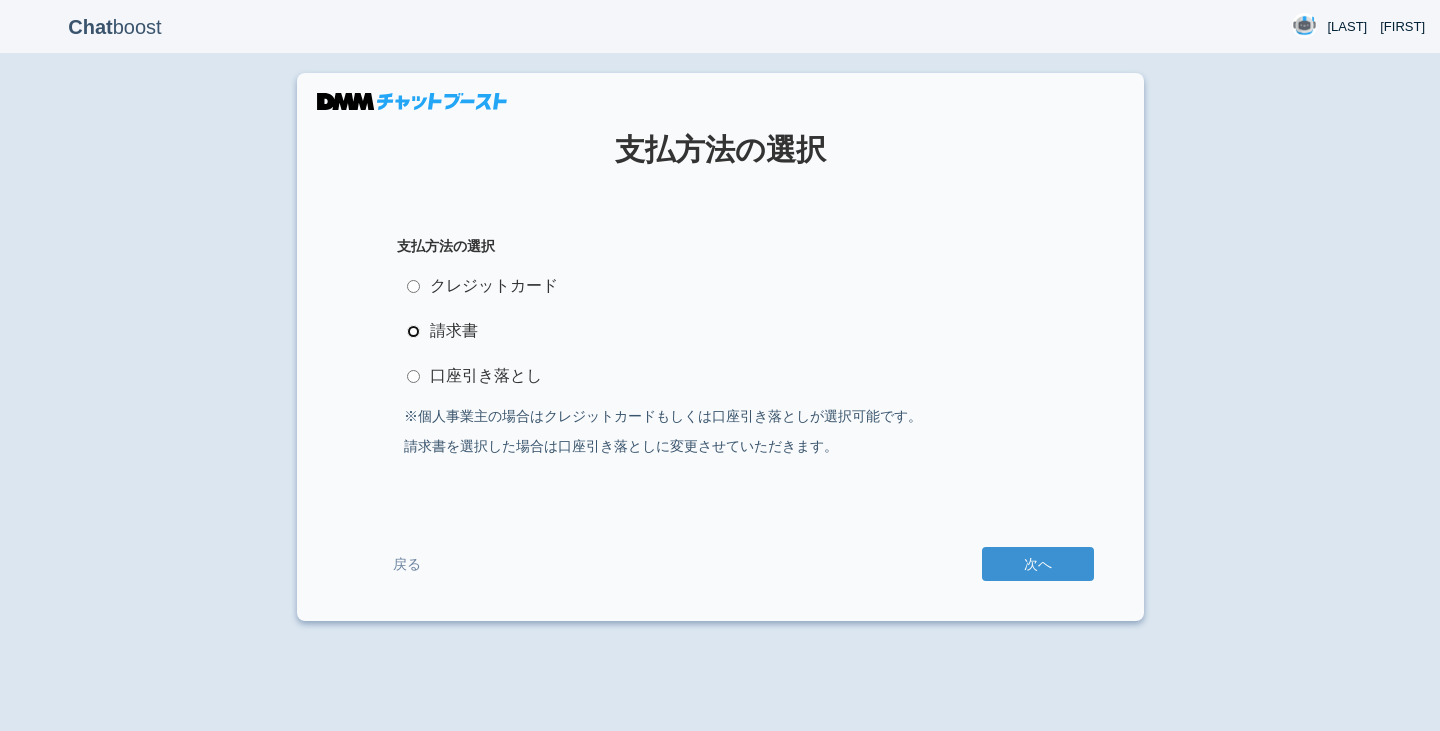 click on "請求書" at bounding box center [413, 331] 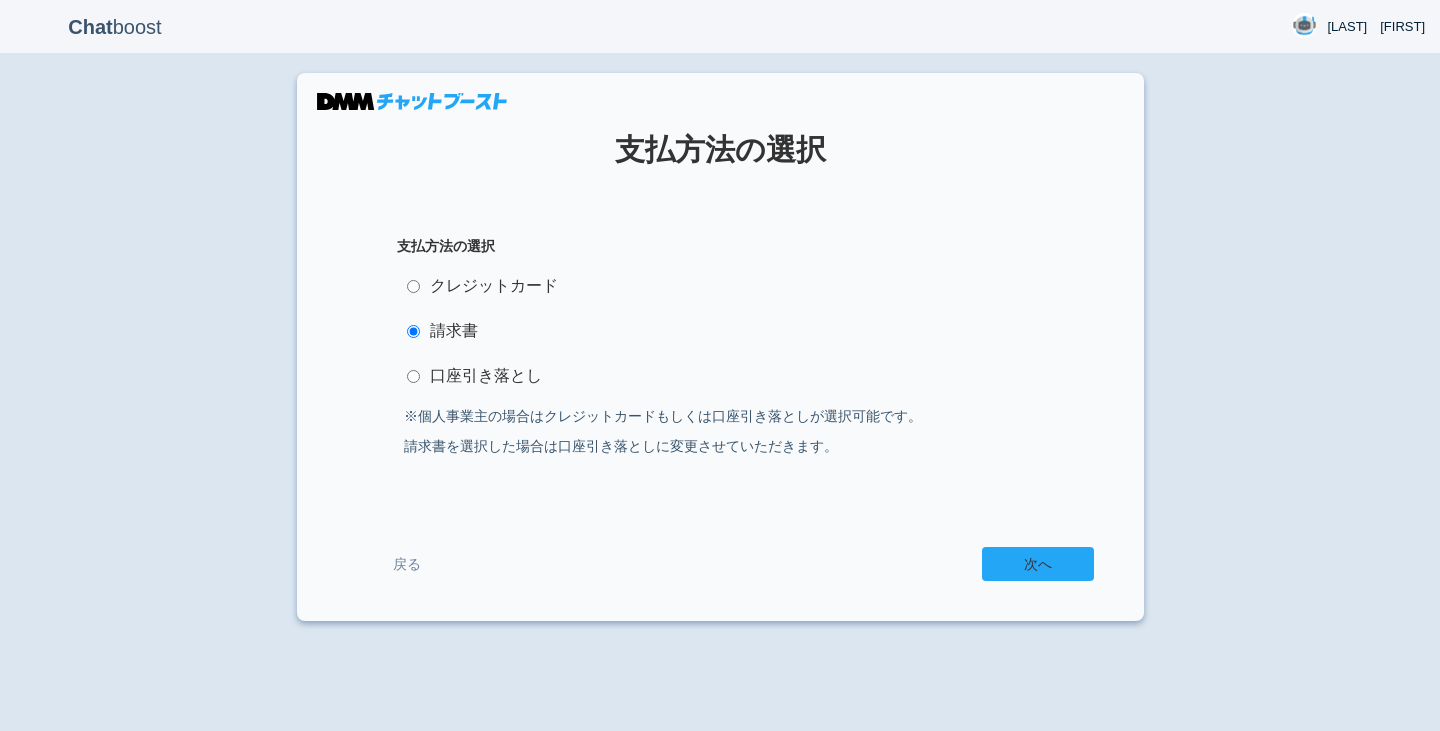 click on "次へ" at bounding box center [1038, 564] 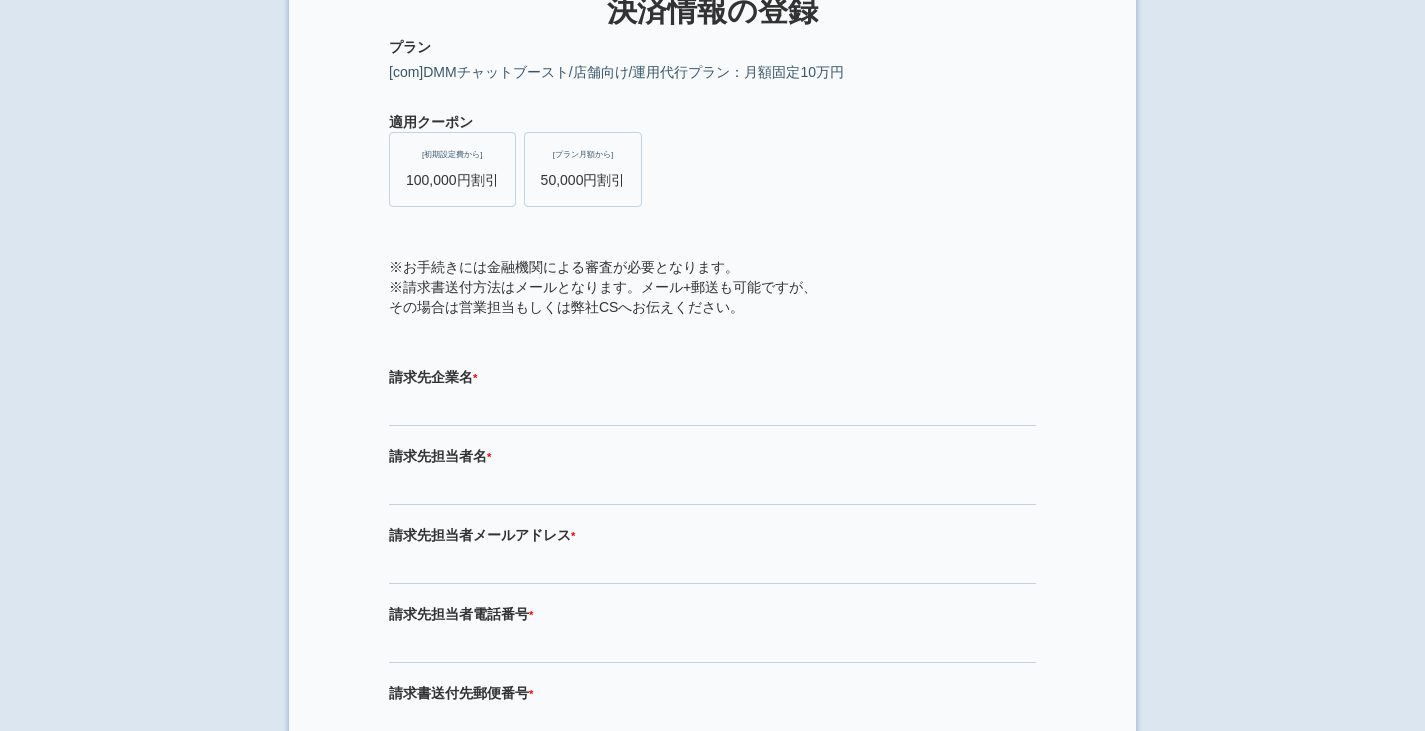 scroll, scrollTop: 140, scrollLeft: 0, axis: vertical 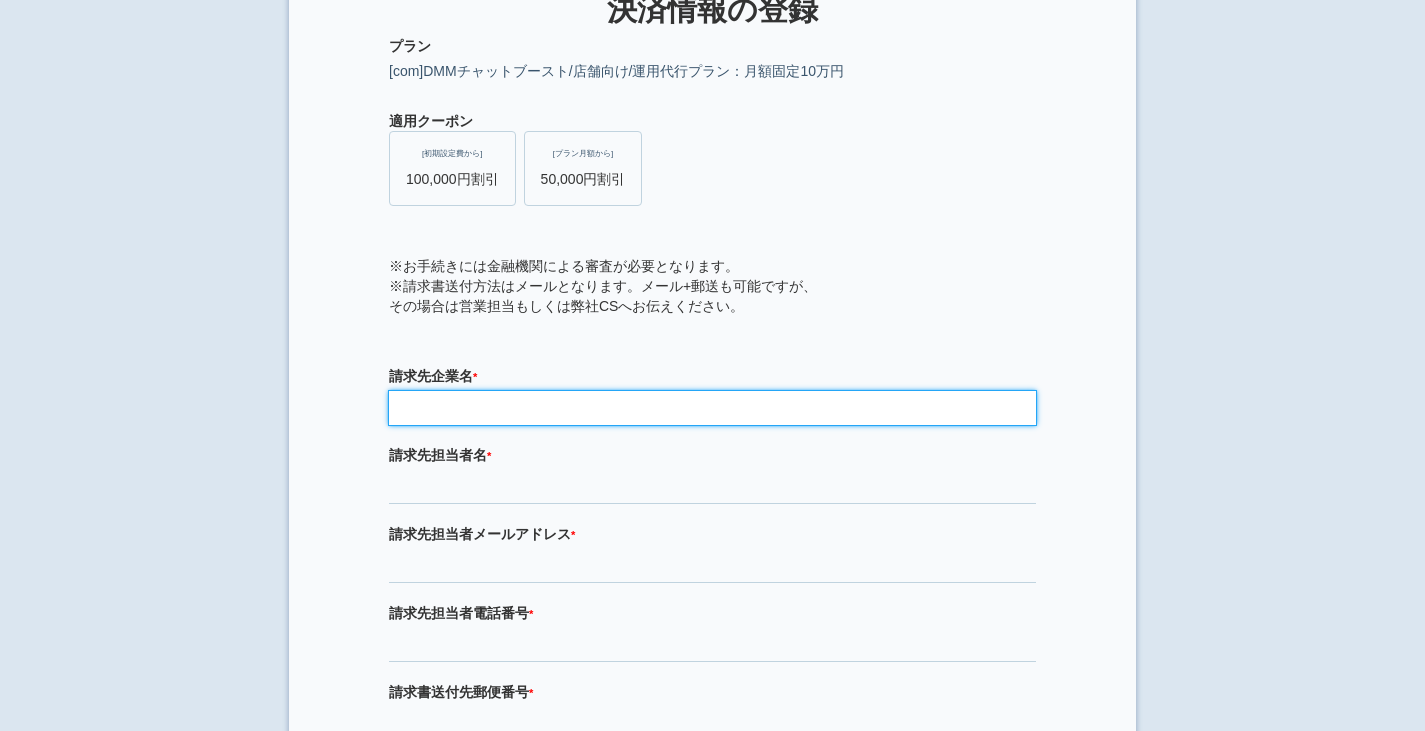 click at bounding box center [712, 408] 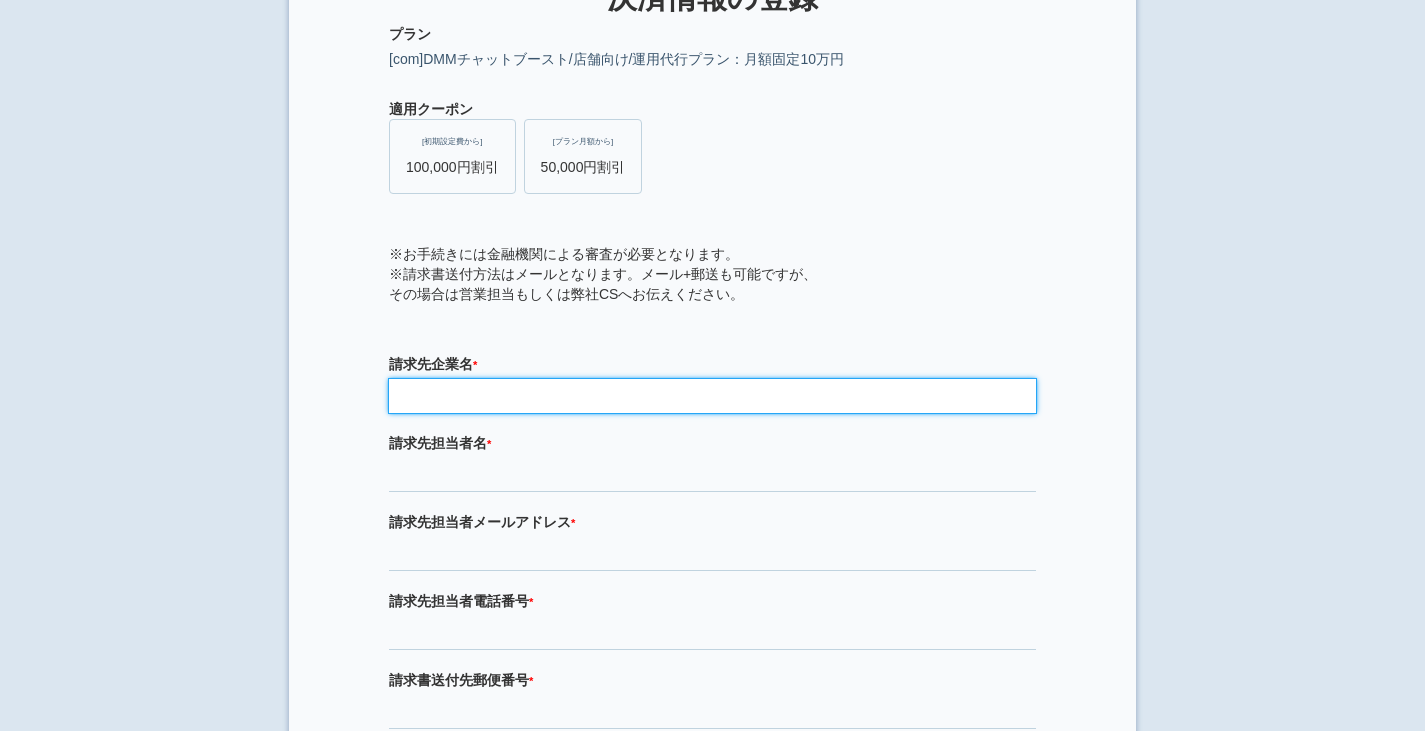 scroll, scrollTop: 155, scrollLeft: 0, axis: vertical 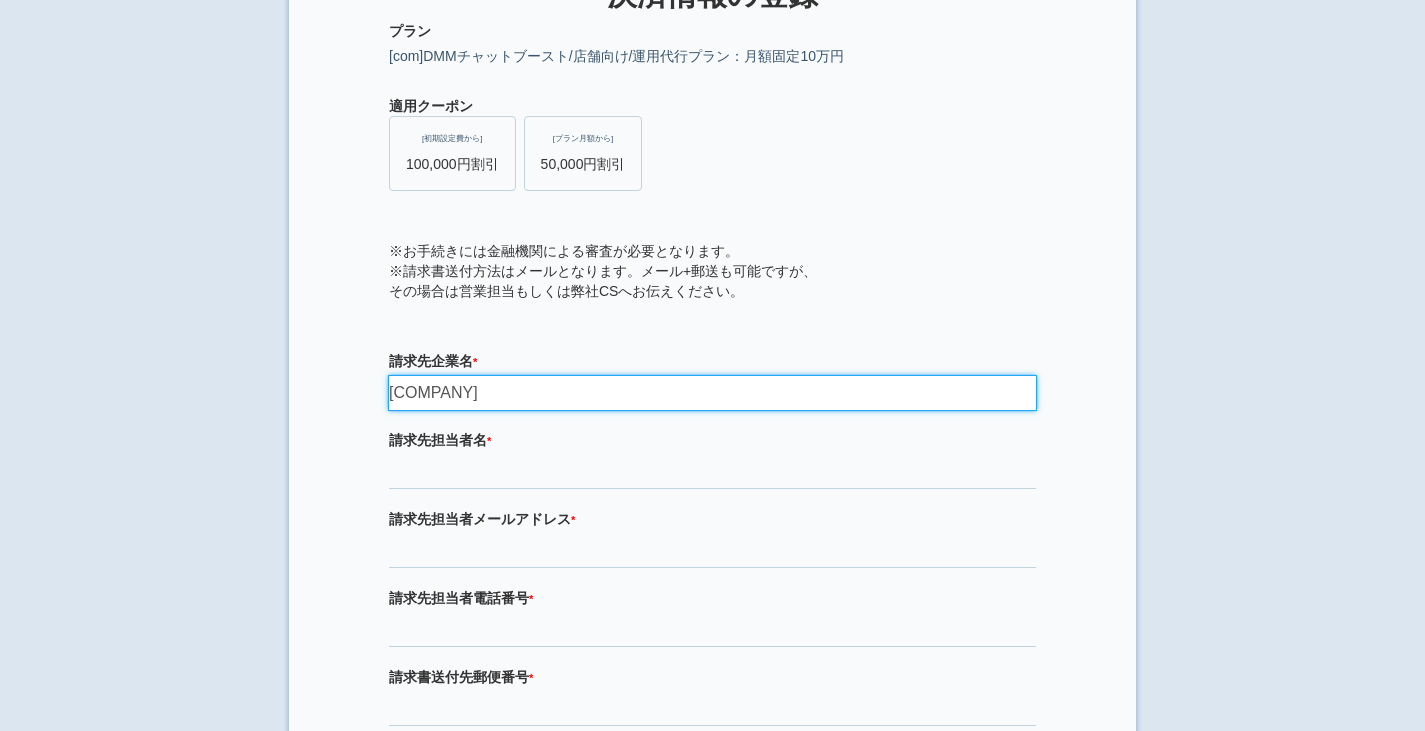 type on "[COMPANY]" 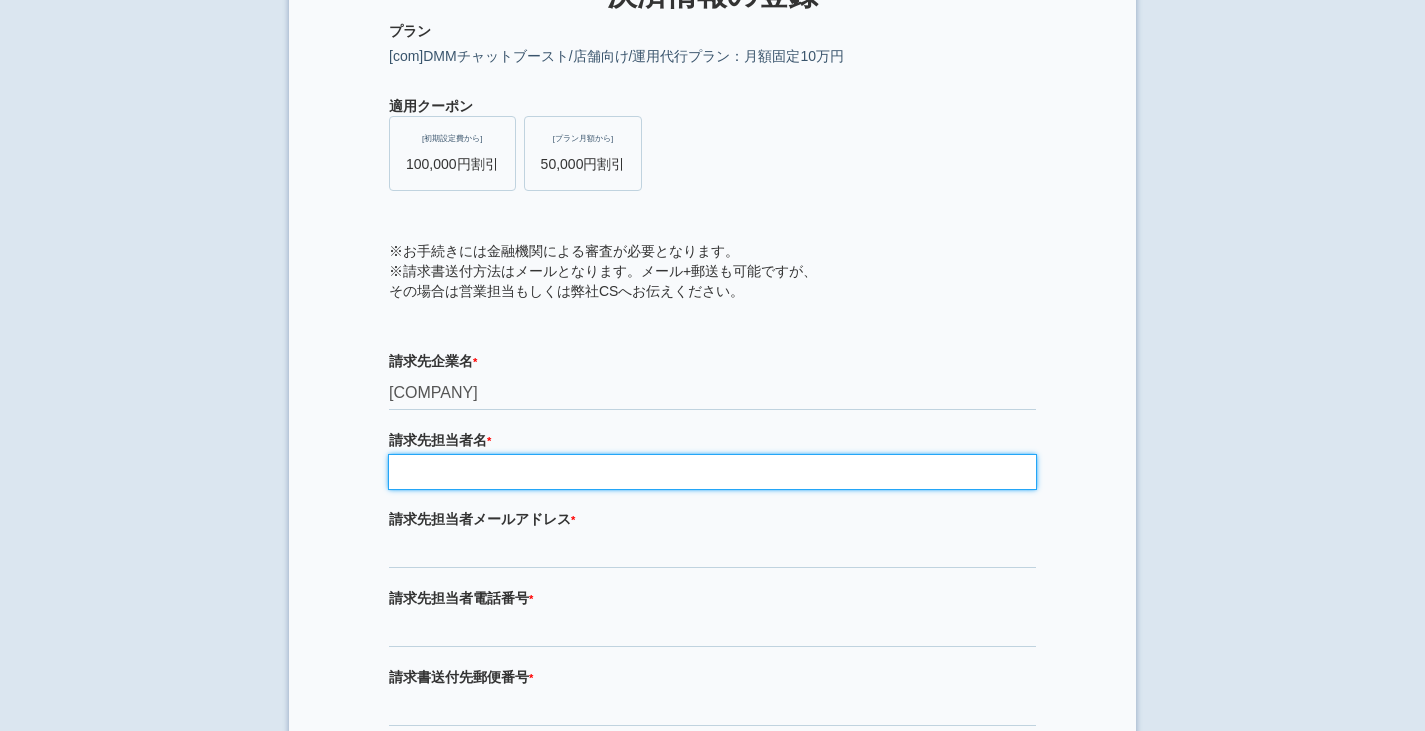 click at bounding box center (712, 472) 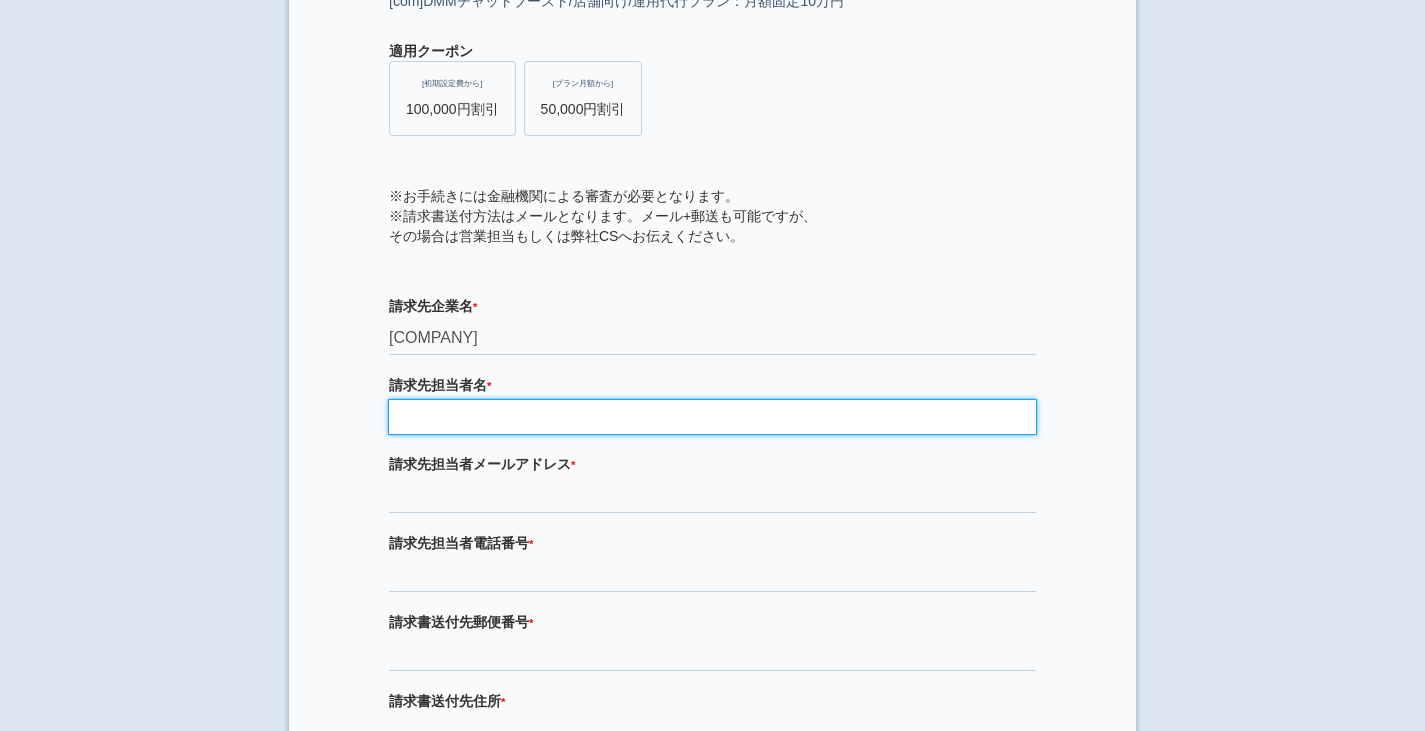 scroll, scrollTop: 211, scrollLeft: 0, axis: vertical 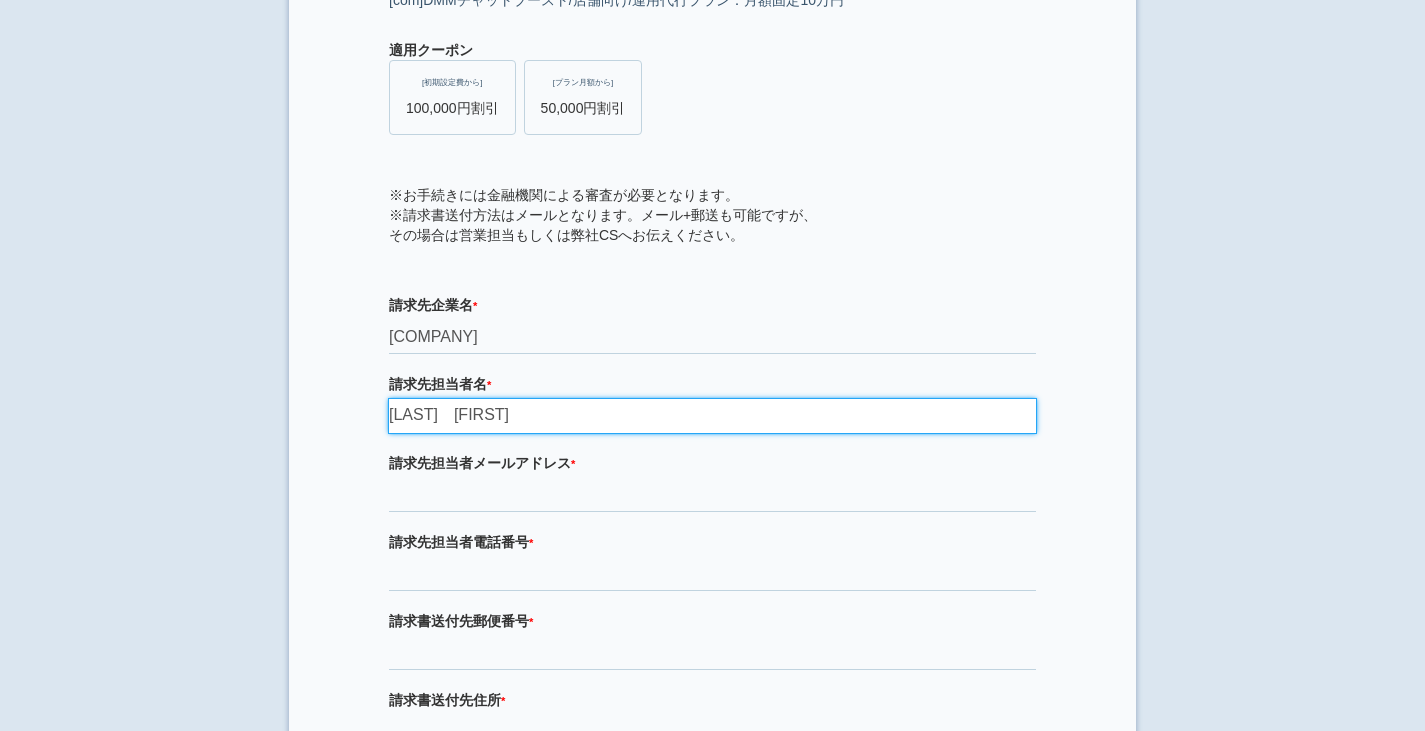 type on "[LAST]　[FIRST]" 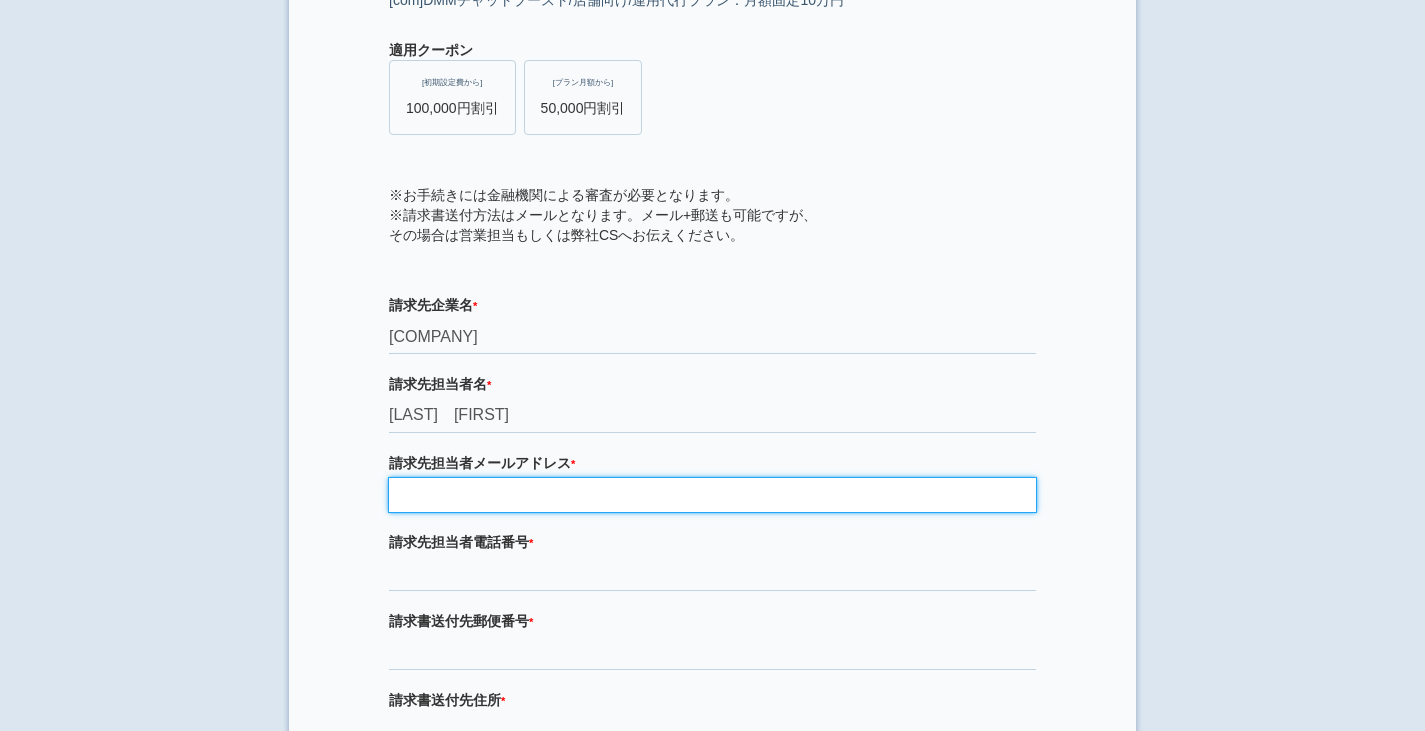 click at bounding box center [712, 495] 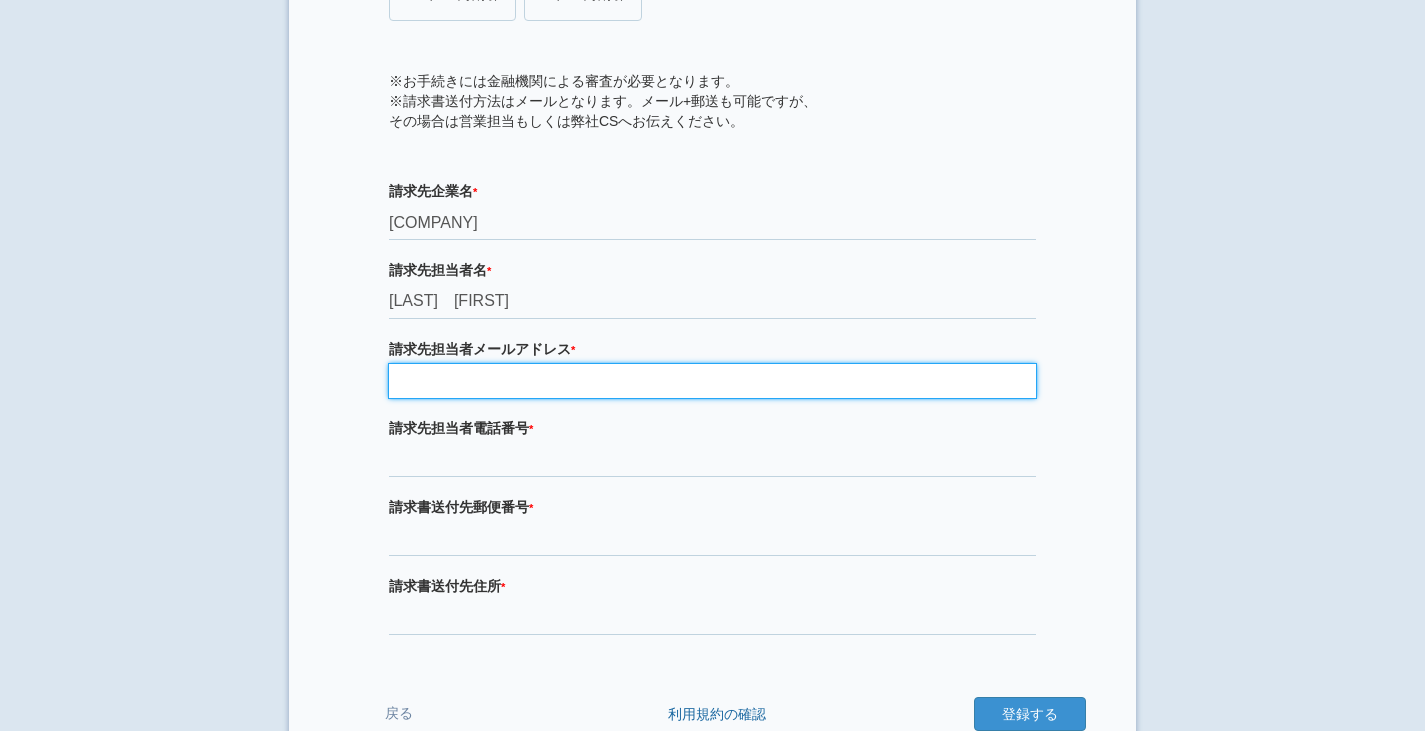 scroll, scrollTop: 332, scrollLeft: 0, axis: vertical 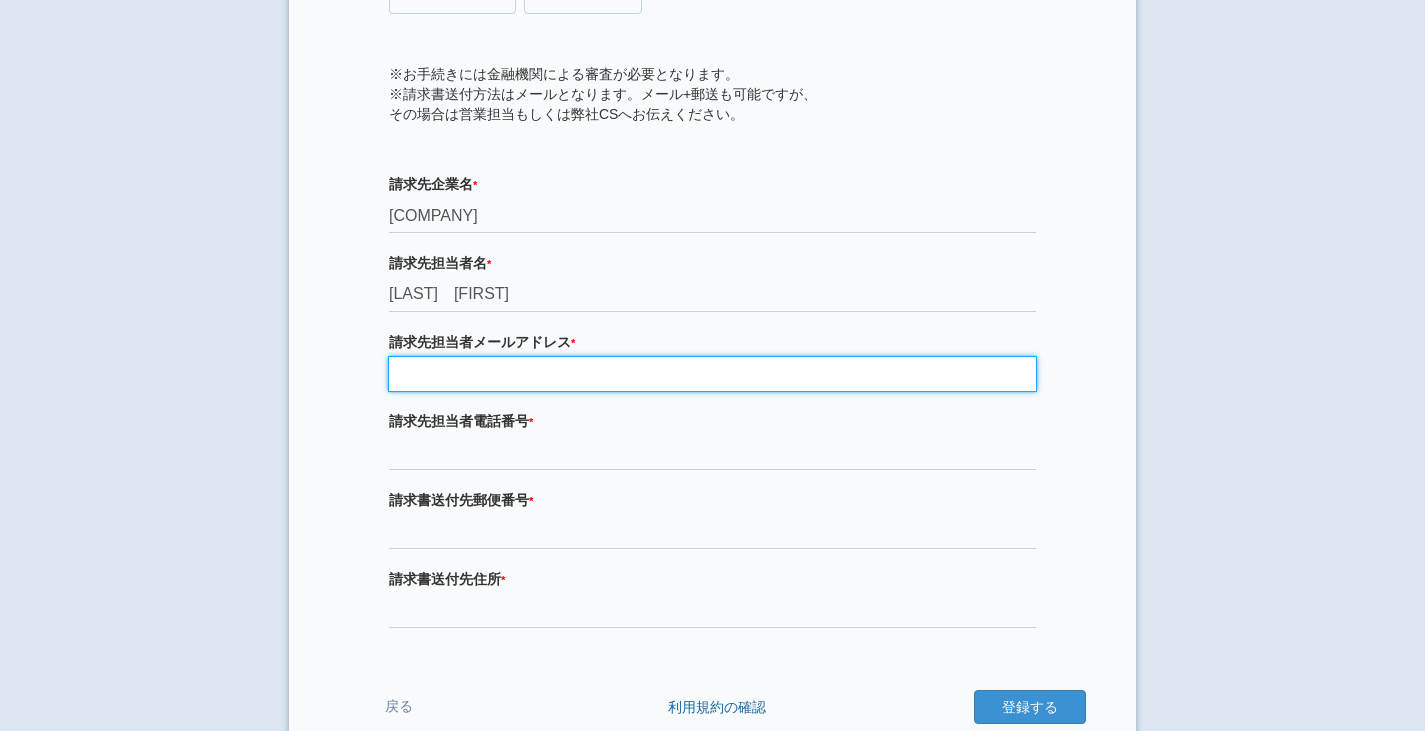 click at bounding box center [712, 374] 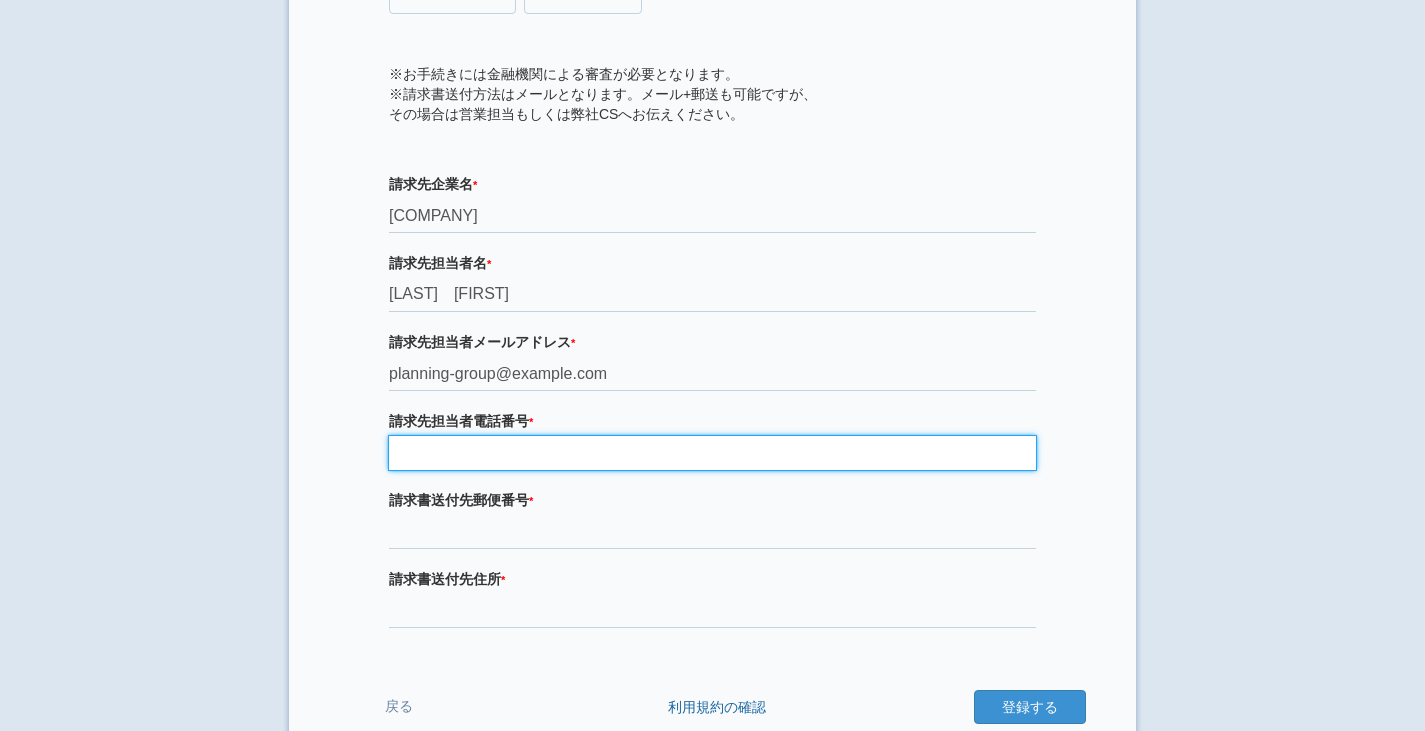 click at bounding box center [712, 453] 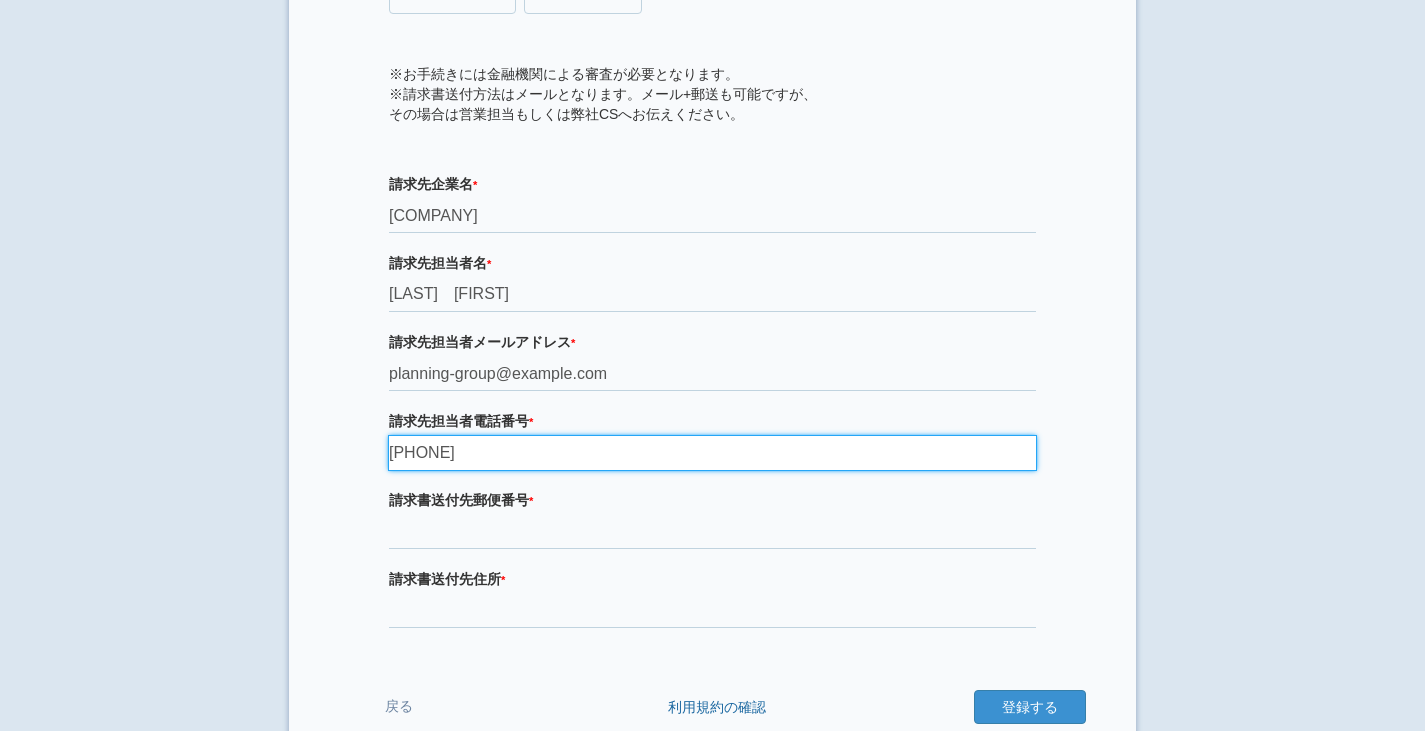 scroll, scrollTop: 356, scrollLeft: 0, axis: vertical 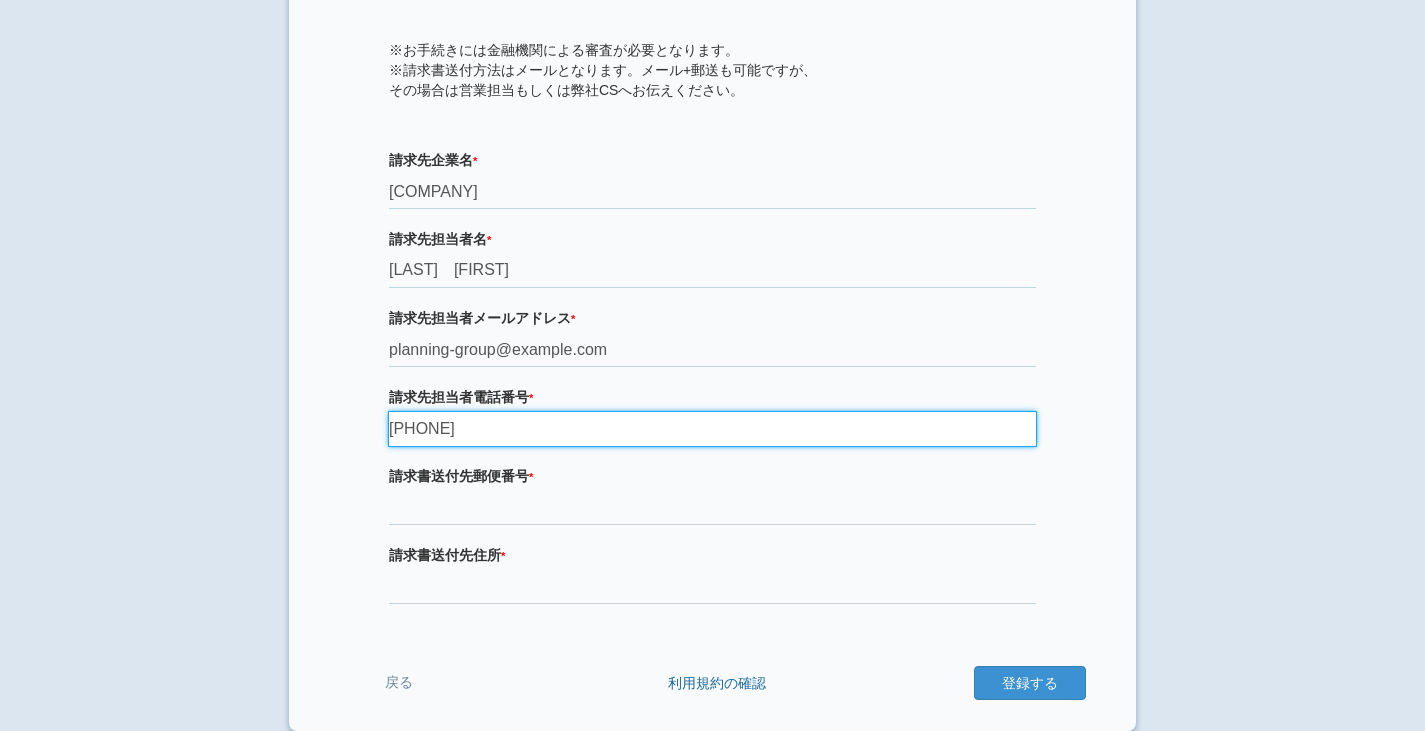 drag, startPoint x: 526, startPoint y: 438, endPoint x: 510, endPoint y: 437, distance: 16.03122 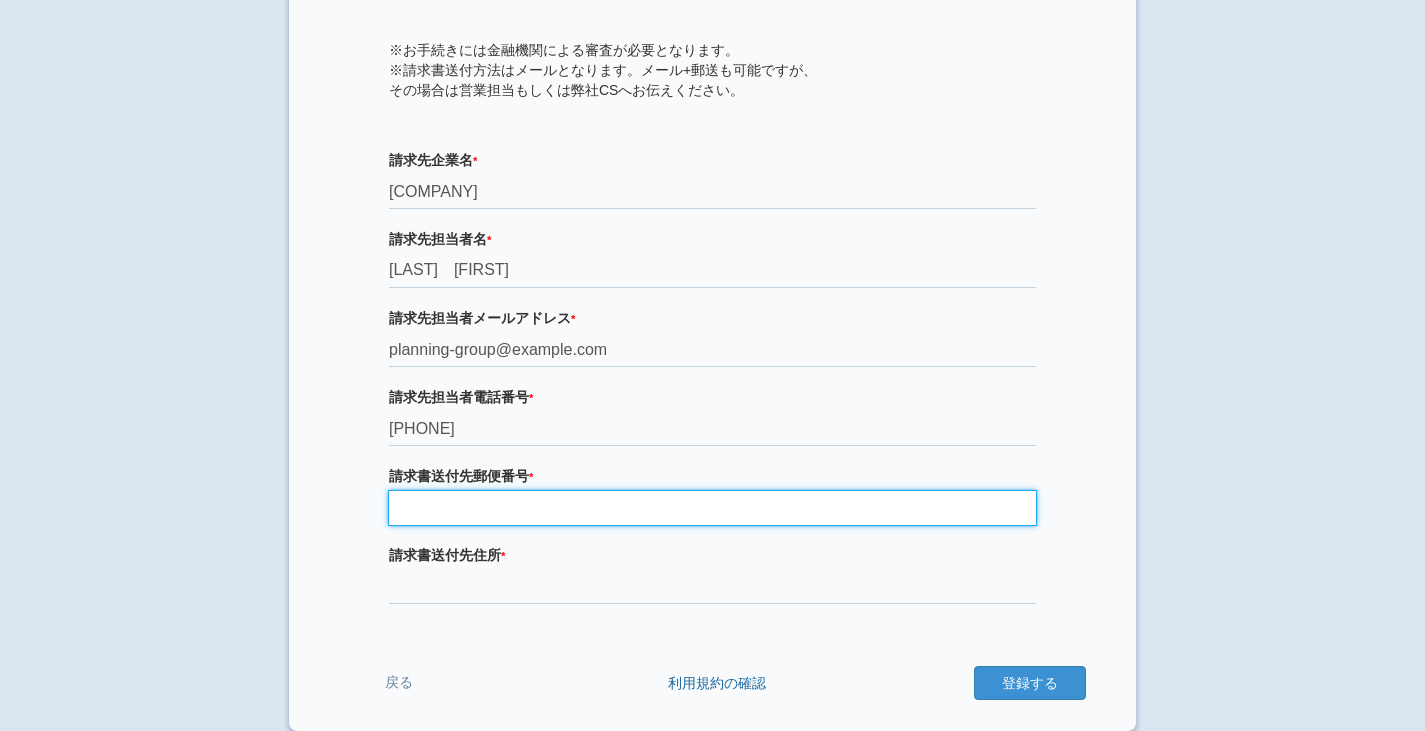 click at bounding box center (712, 508) 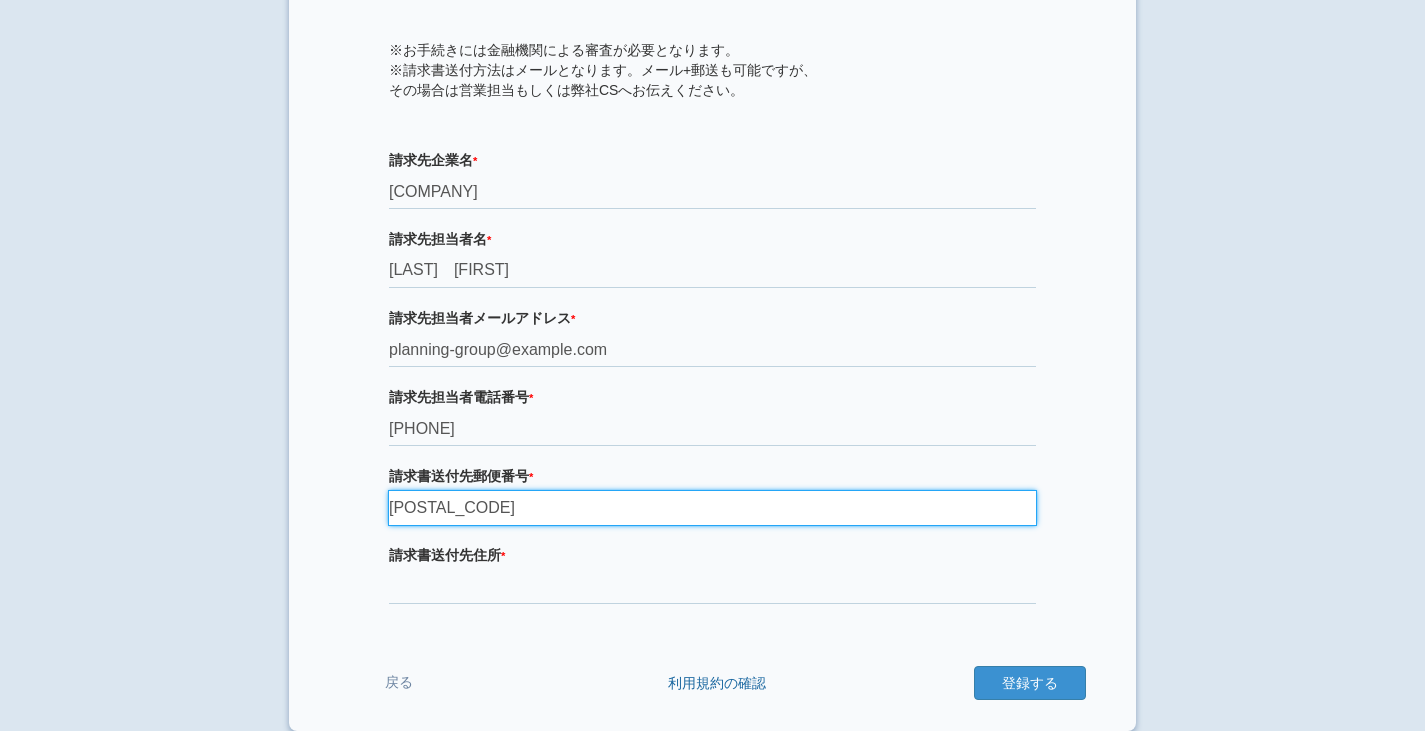 type on "[POSTAL_CODE]" 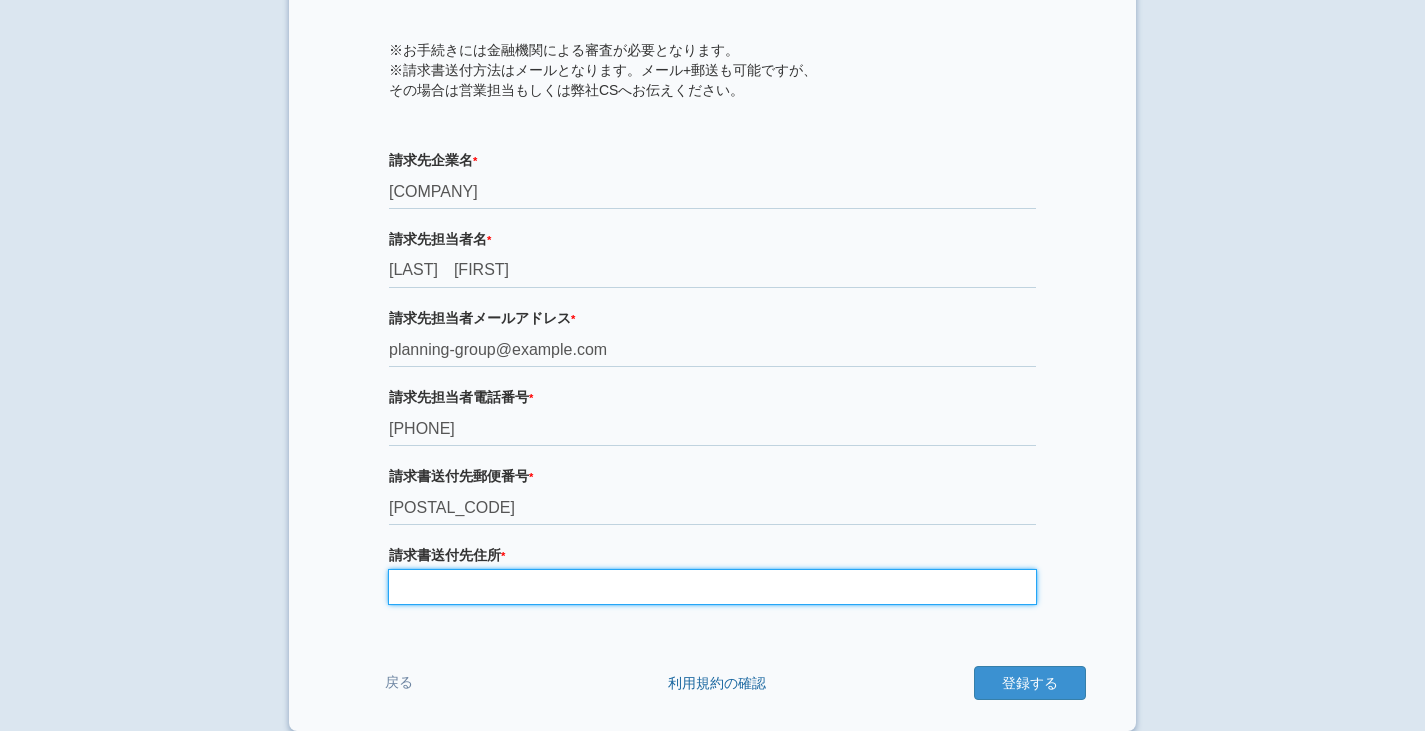 drag, startPoint x: 533, startPoint y: 570, endPoint x: 894, endPoint y: 163, distance: 544.03125 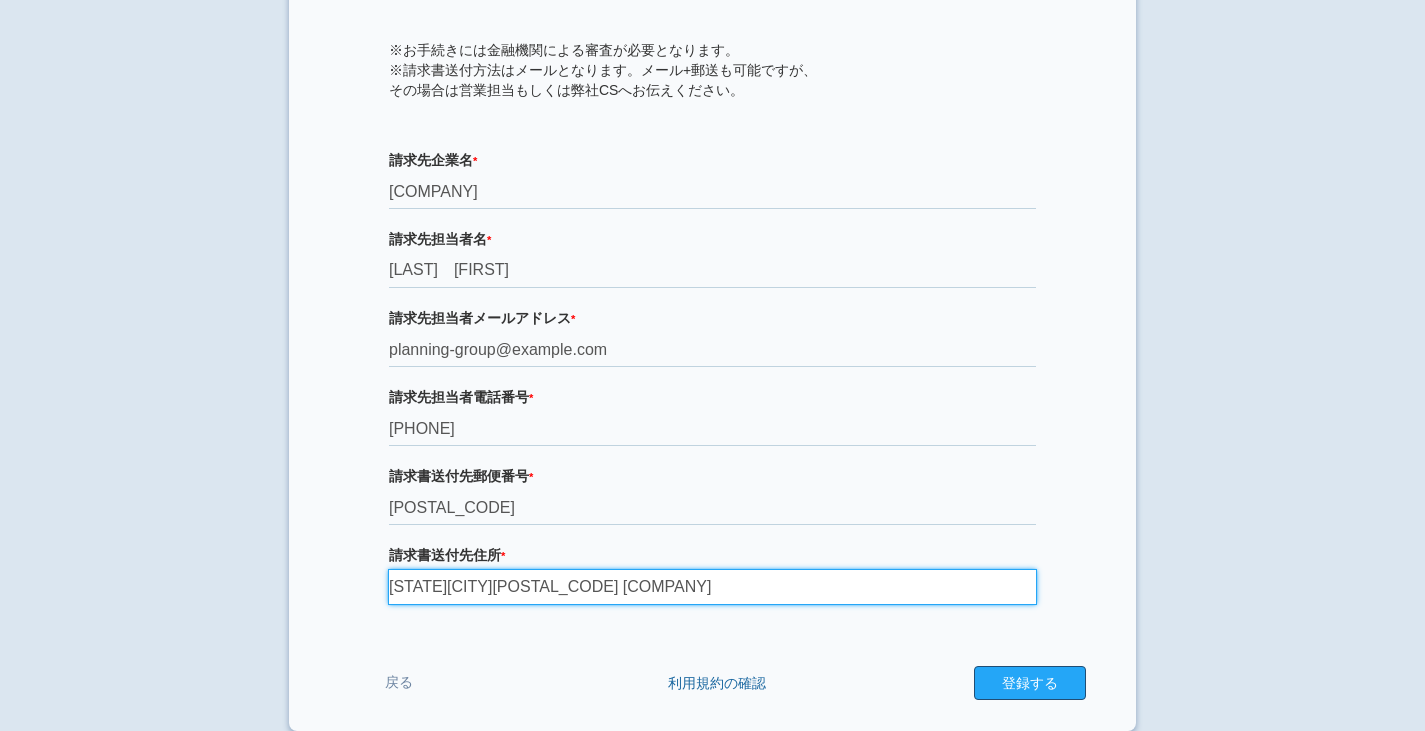 type on "[STATE][CITY][POSTAL_CODE] [COMPANY]" 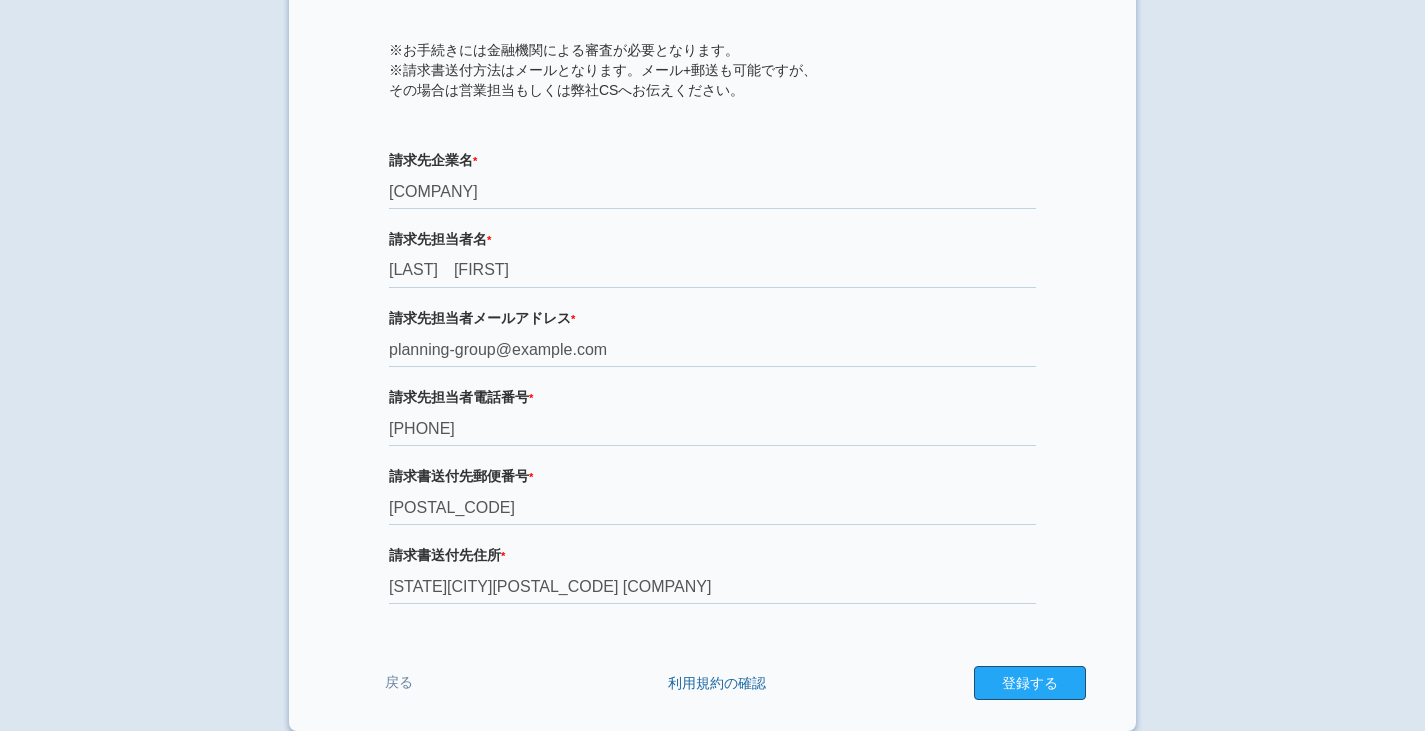 click on "登録する" at bounding box center [1030, 683] 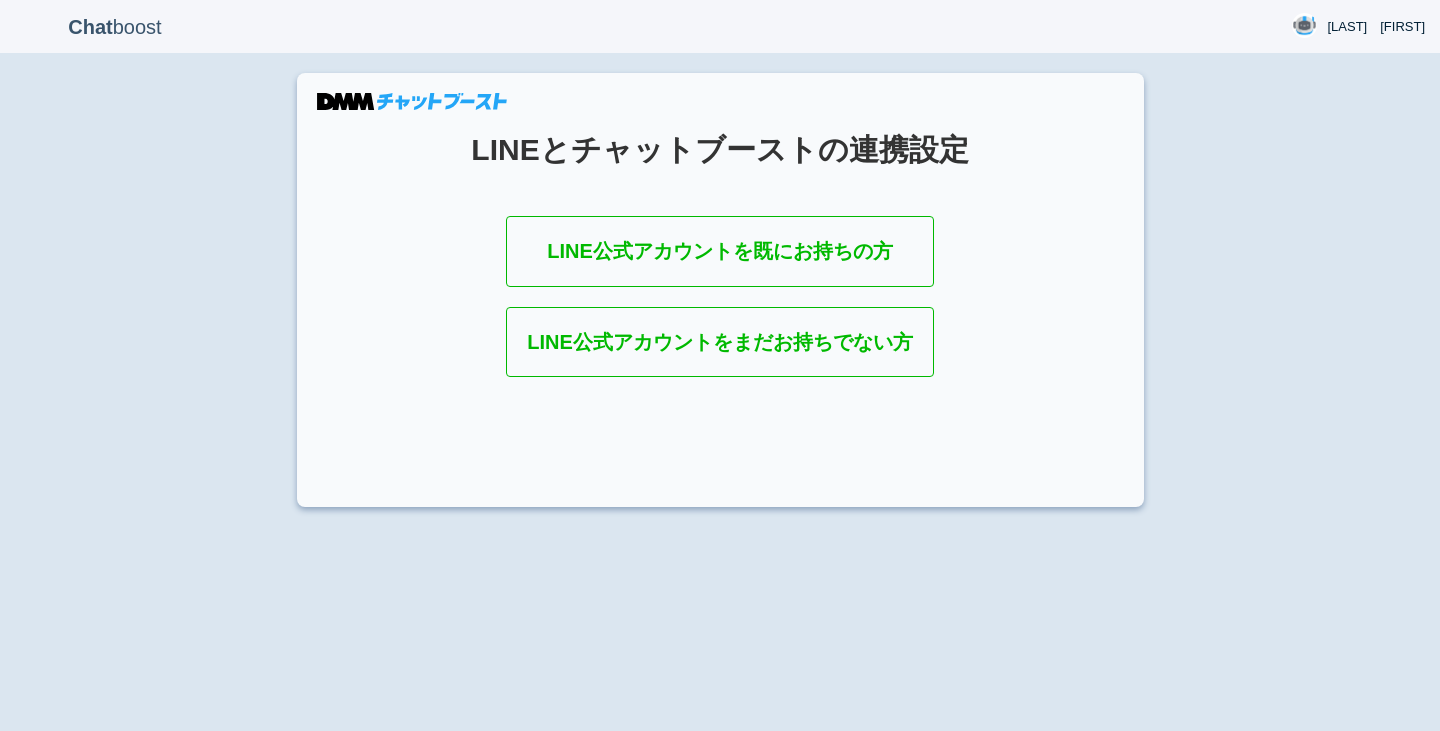 scroll, scrollTop: 0, scrollLeft: 0, axis: both 